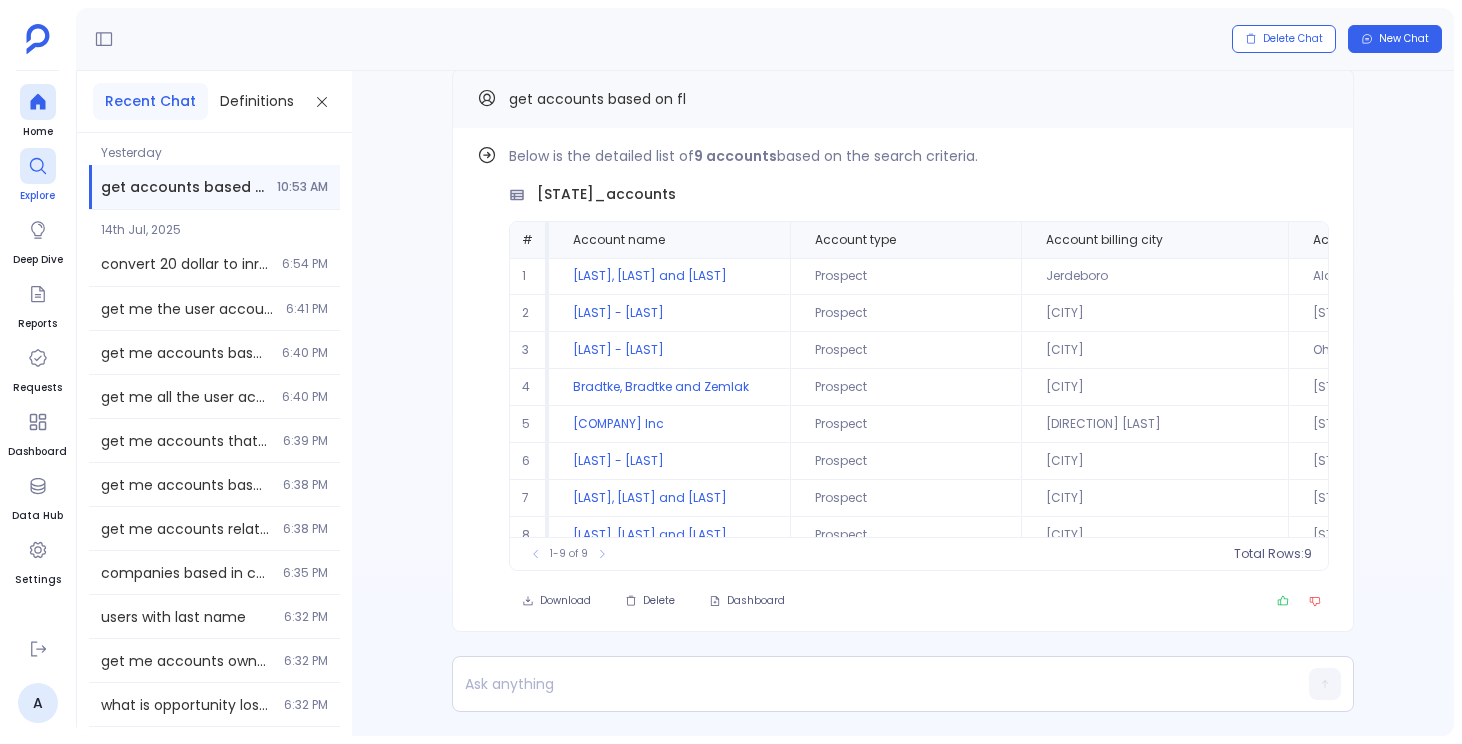 scroll, scrollTop: 0, scrollLeft: 0, axis: both 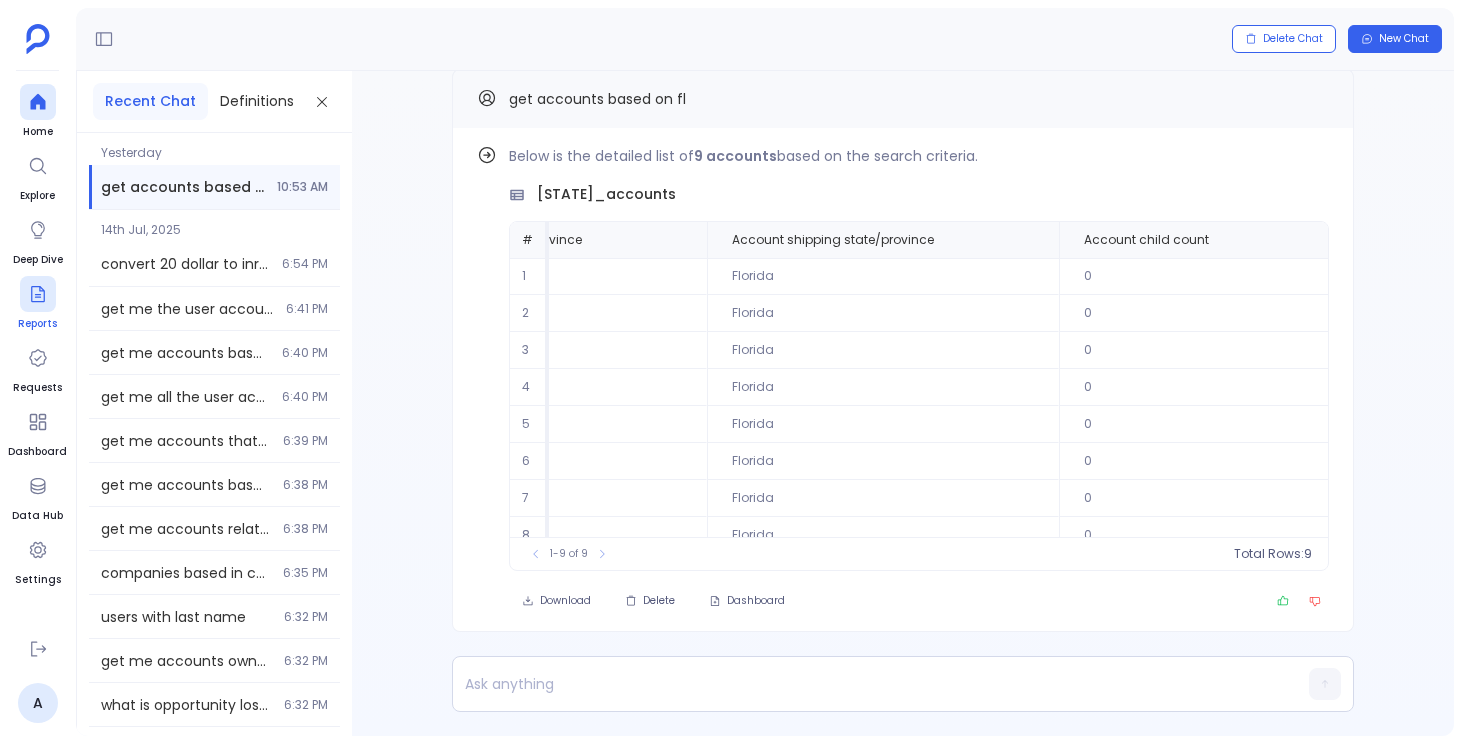 click on "Reports" at bounding box center (37, 324) 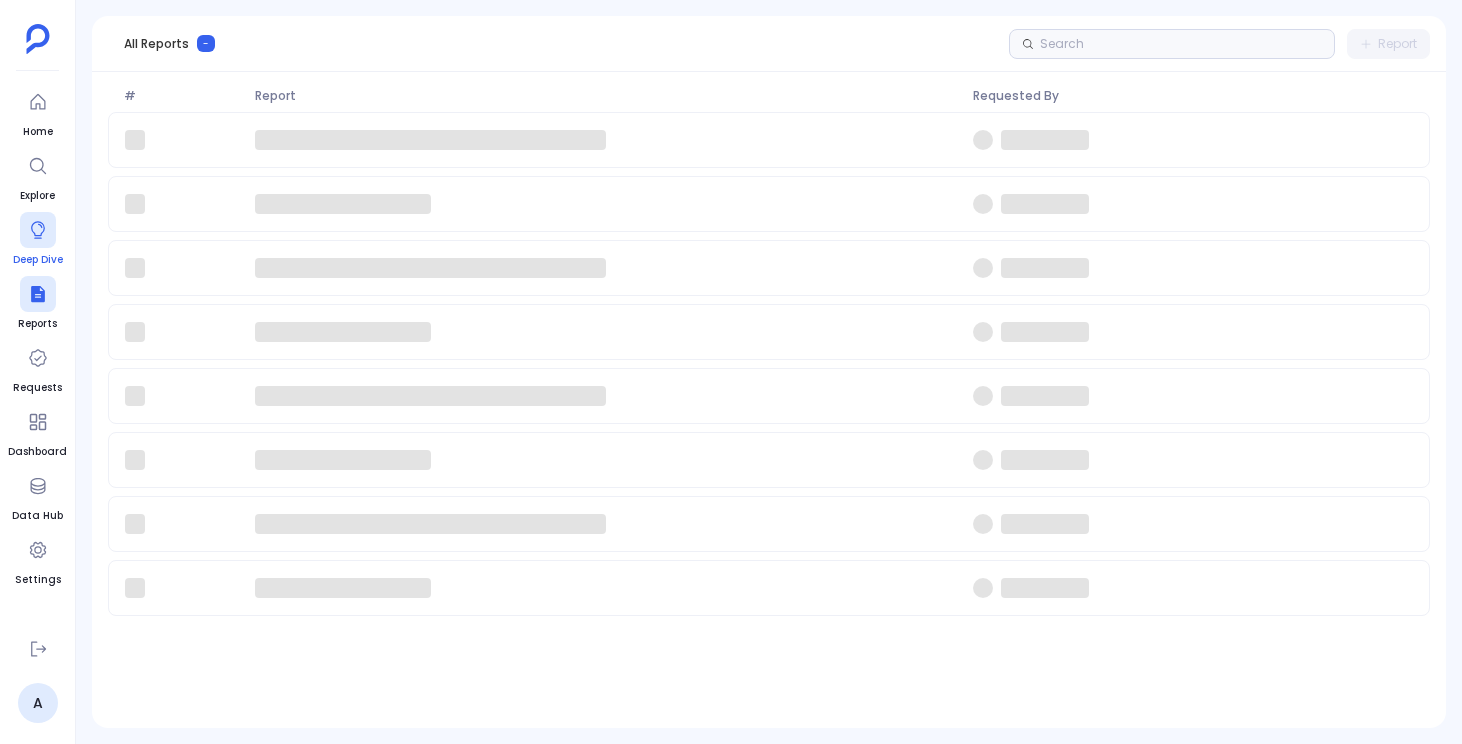 click 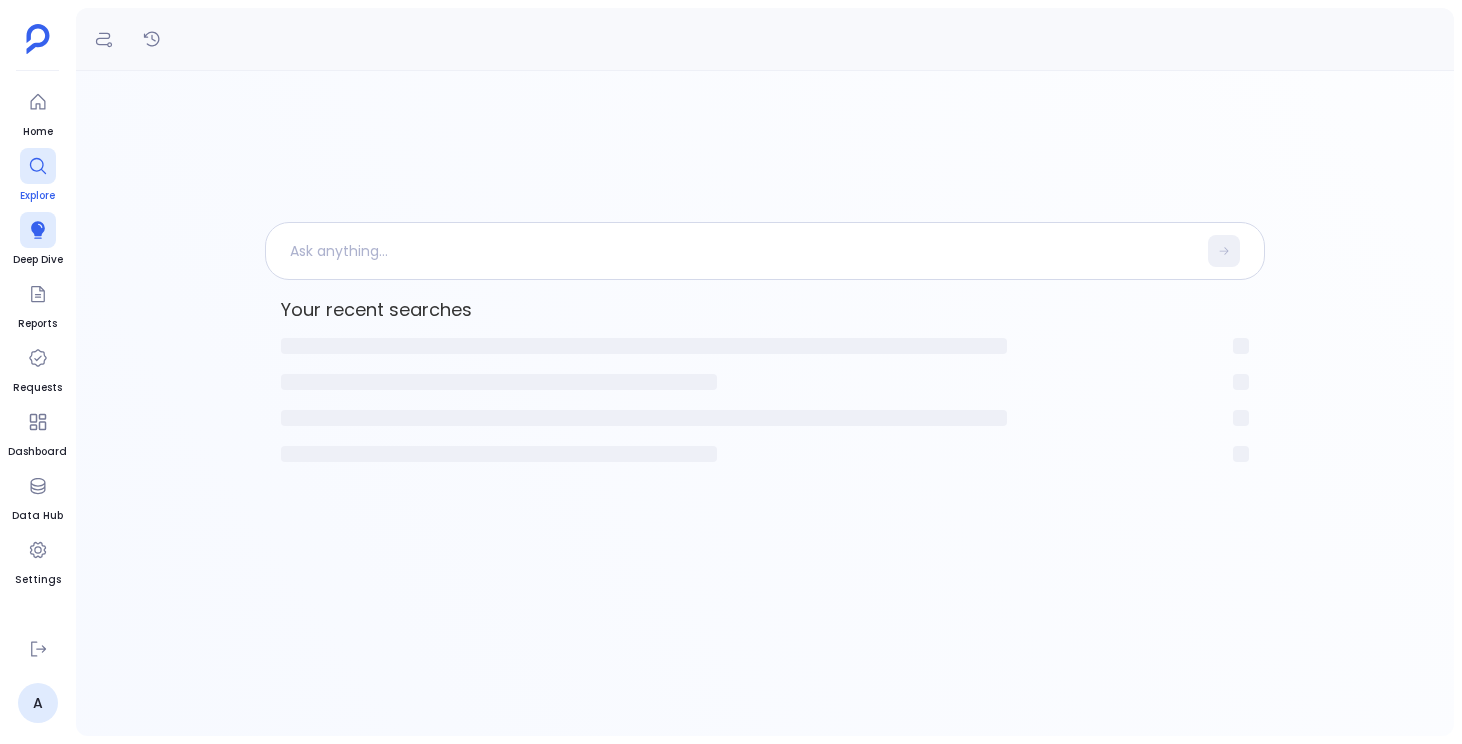 click on "Explore" at bounding box center [38, 196] 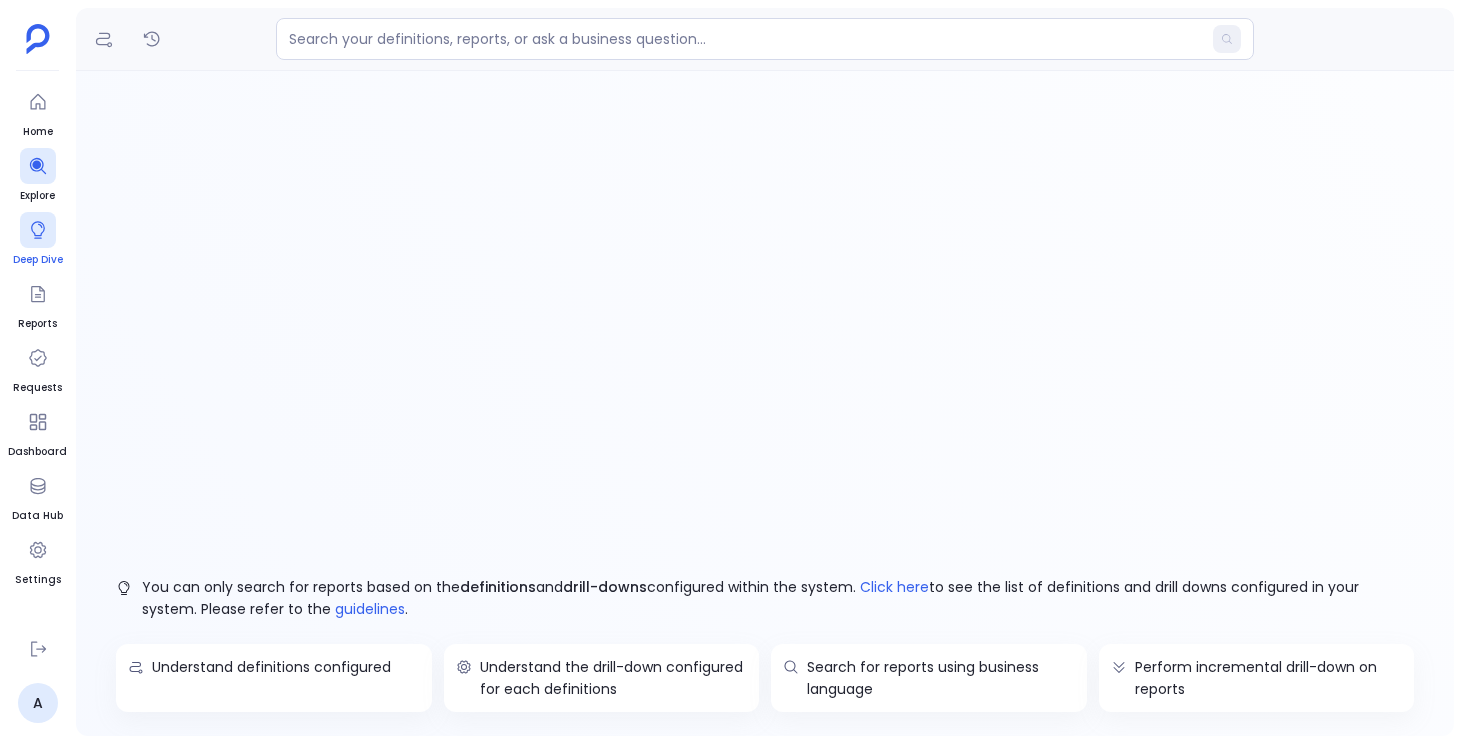 click on "Deep Dive" at bounding box center [38, 240] 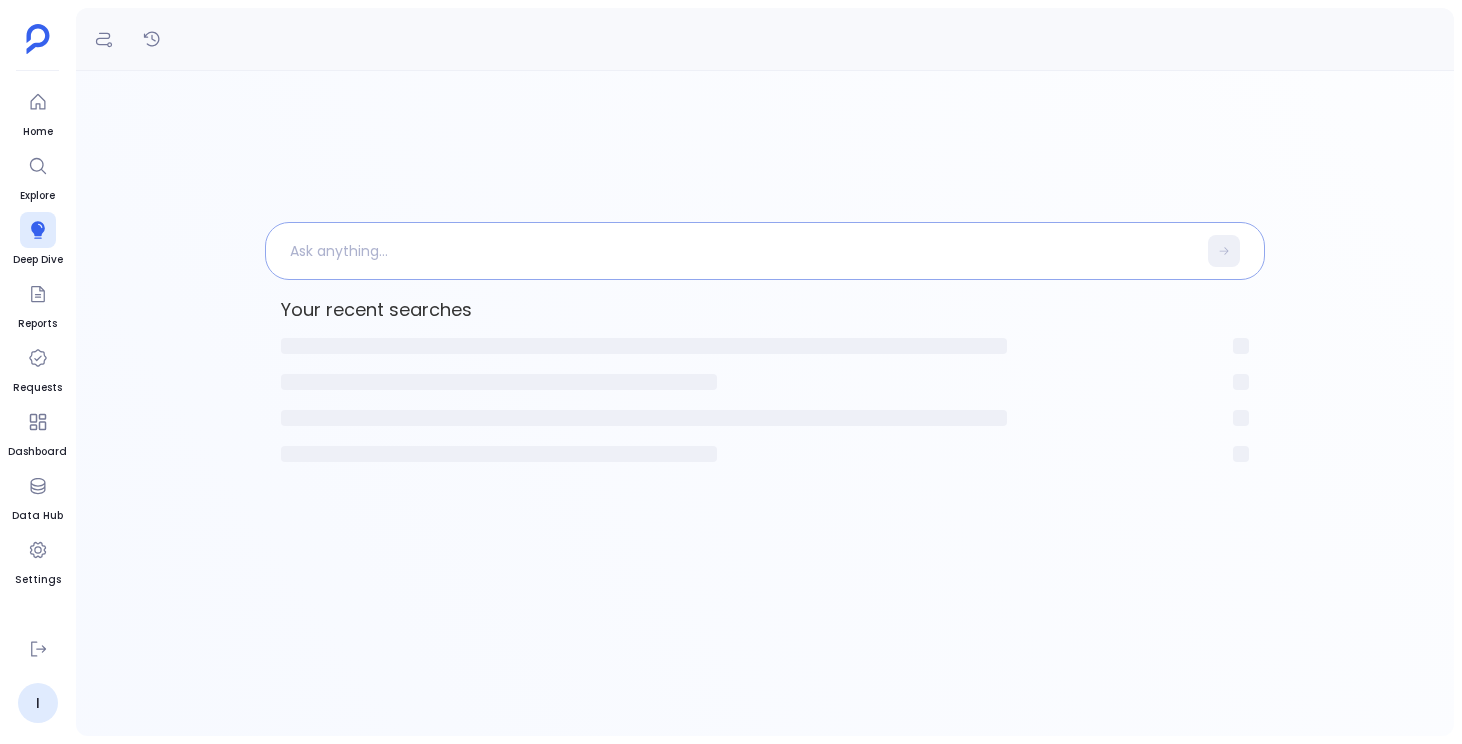 click at bounding box center (731, 251) 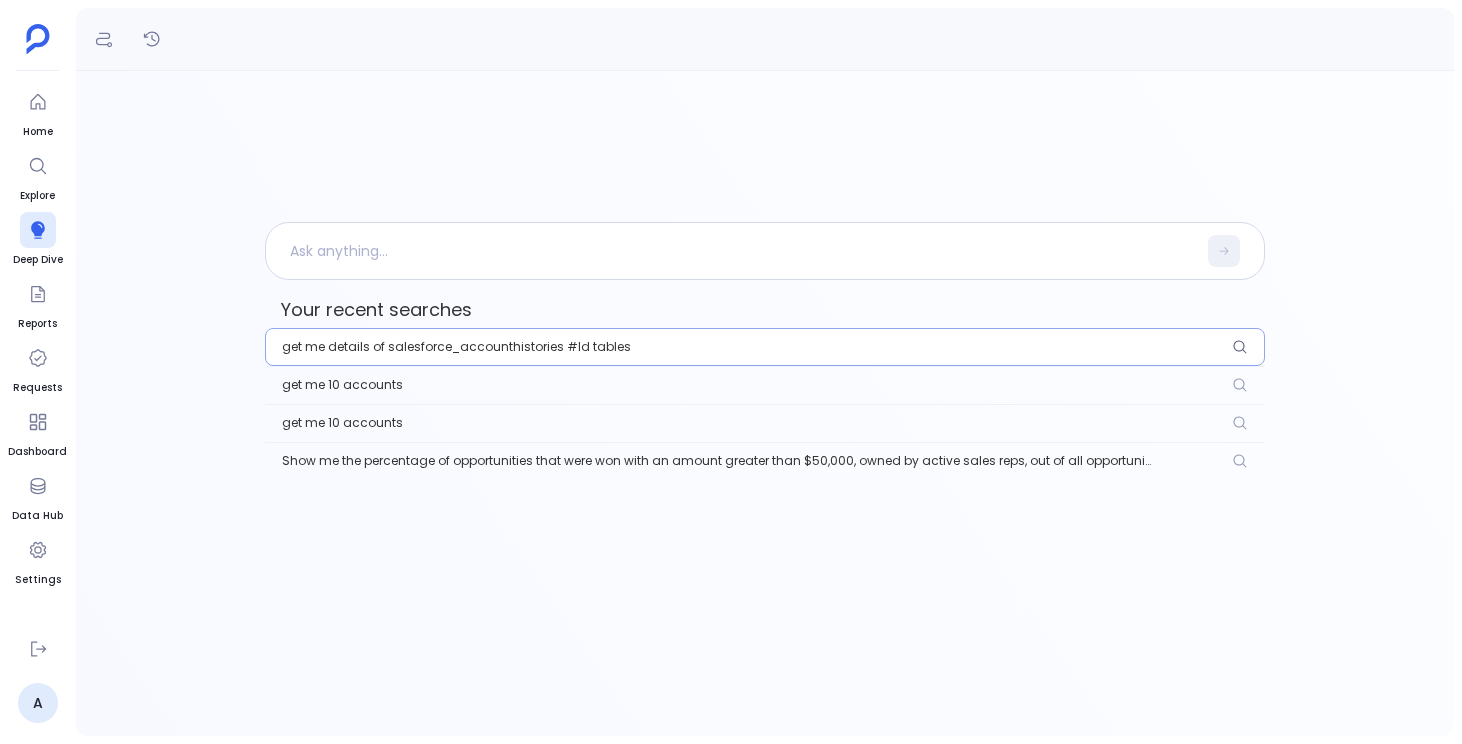 click on "get me details of salesforce_accounthistories #Id tables" at bounding box center (456, 347) 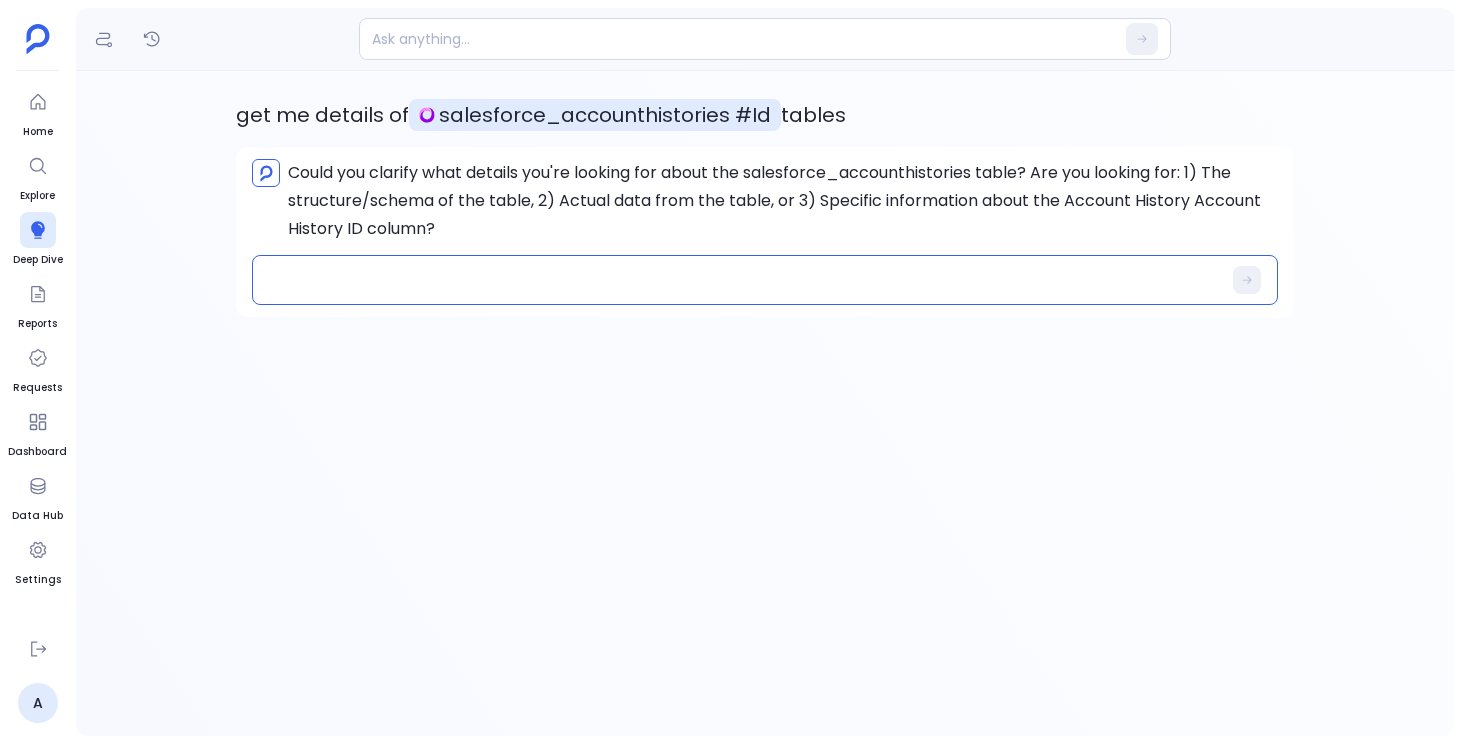 click at bounding box center [751, 280] 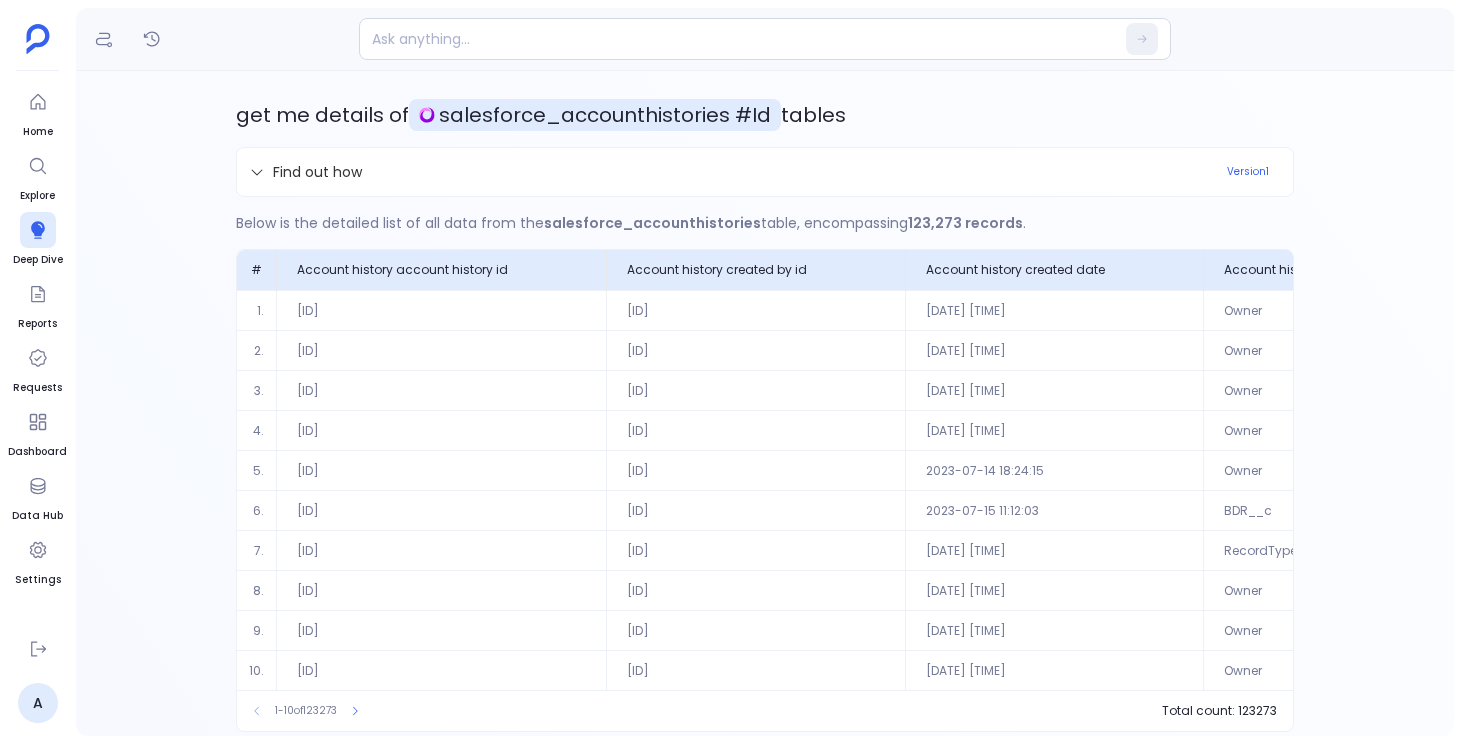 scroll, scrollTop: 82, scrollLeft: 0, axis: vertical 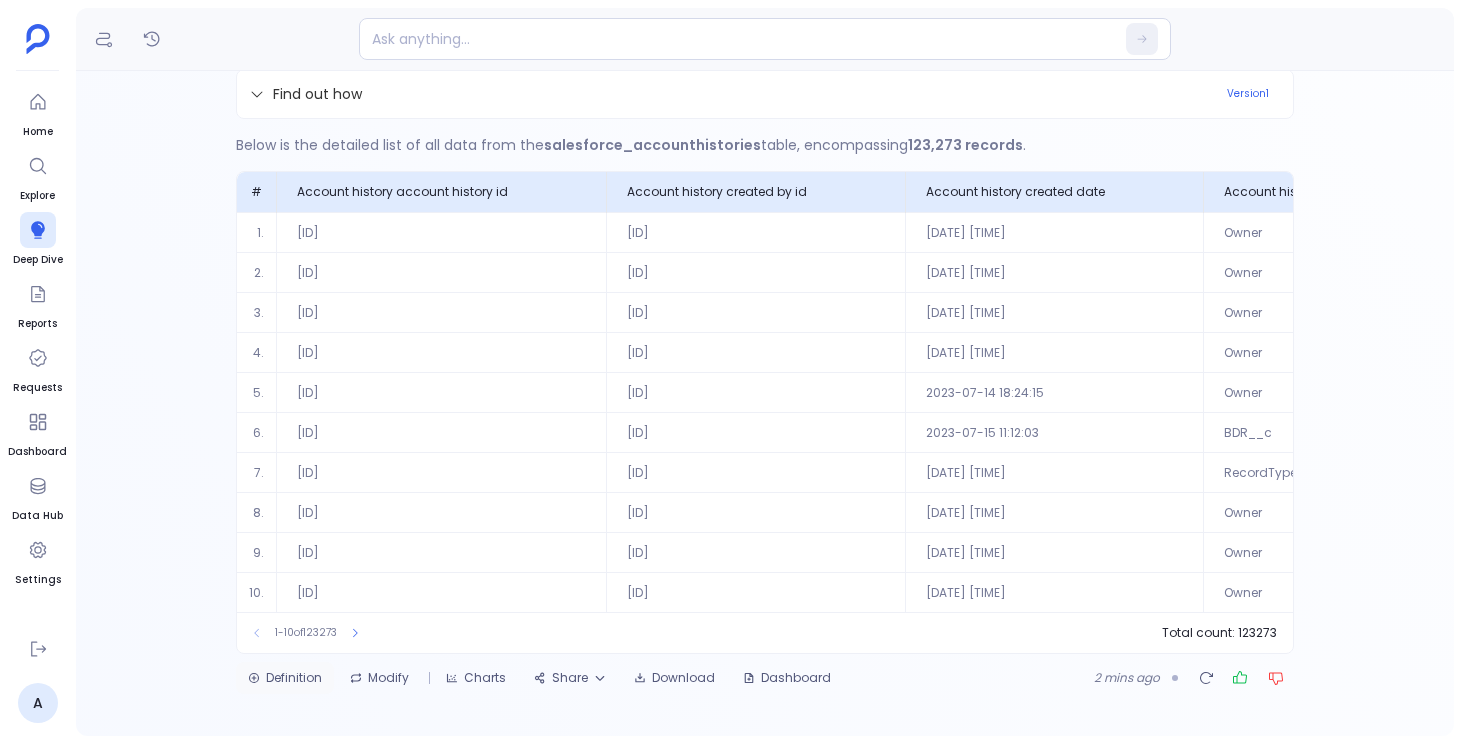 click on "Definition" at bounding box center (285, 678) 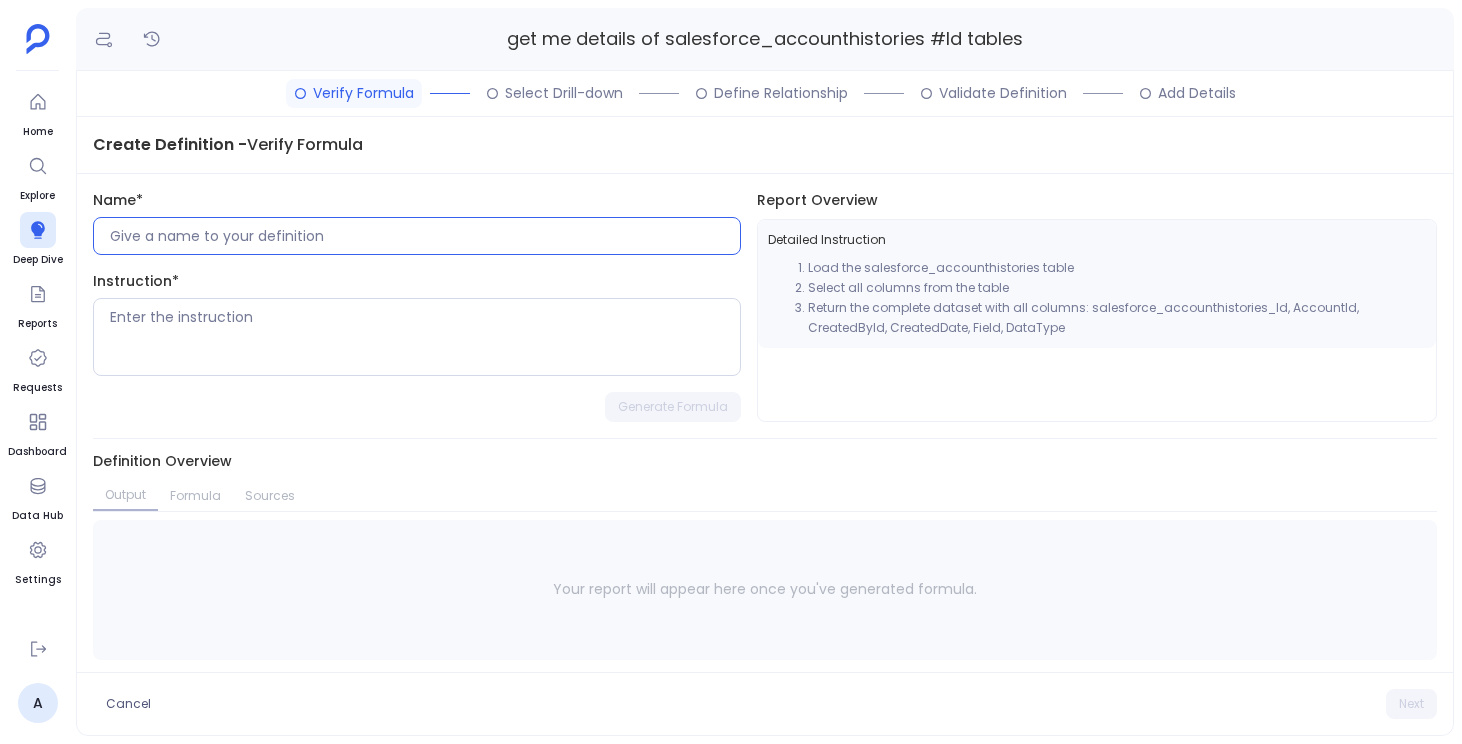 click at bounding box center [425, 236] 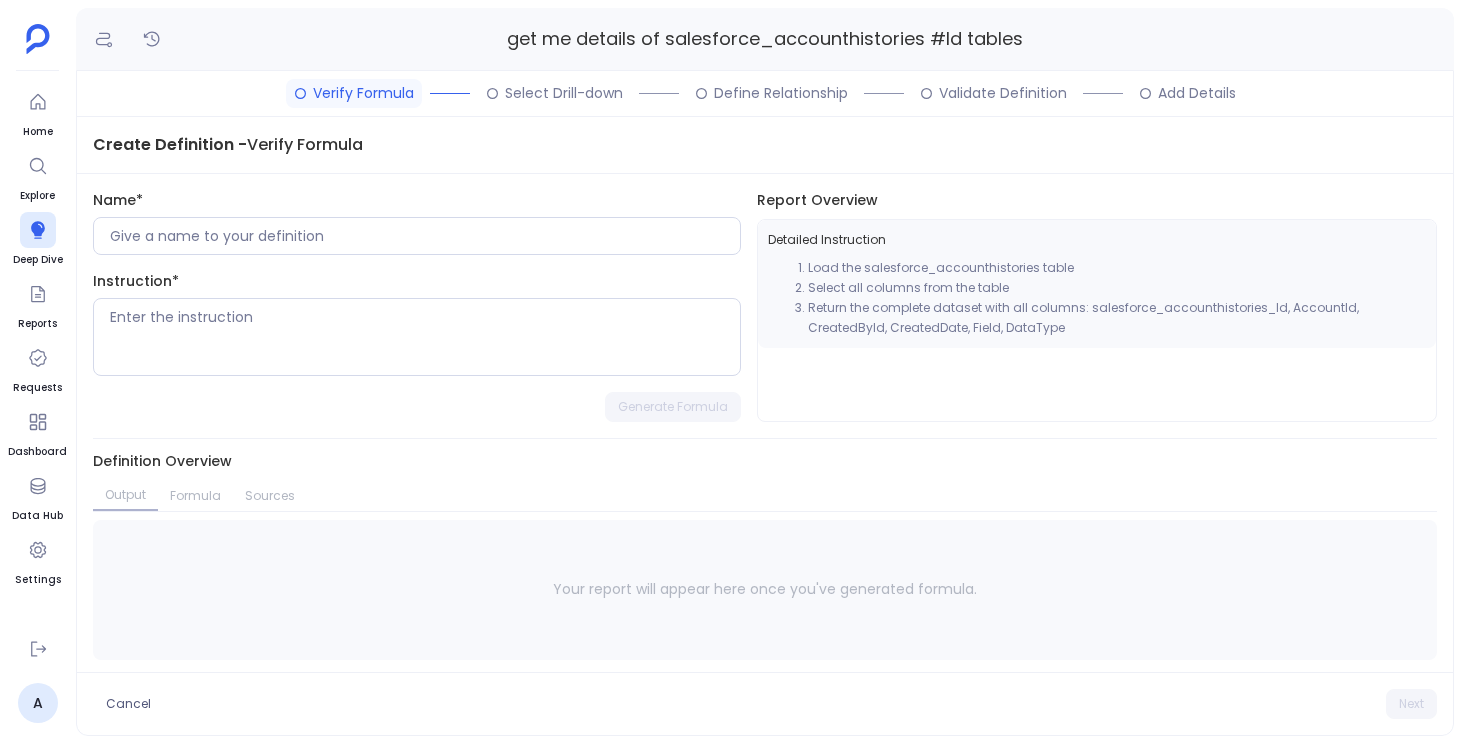 click on "Formula" at bounding box center [195, 496] 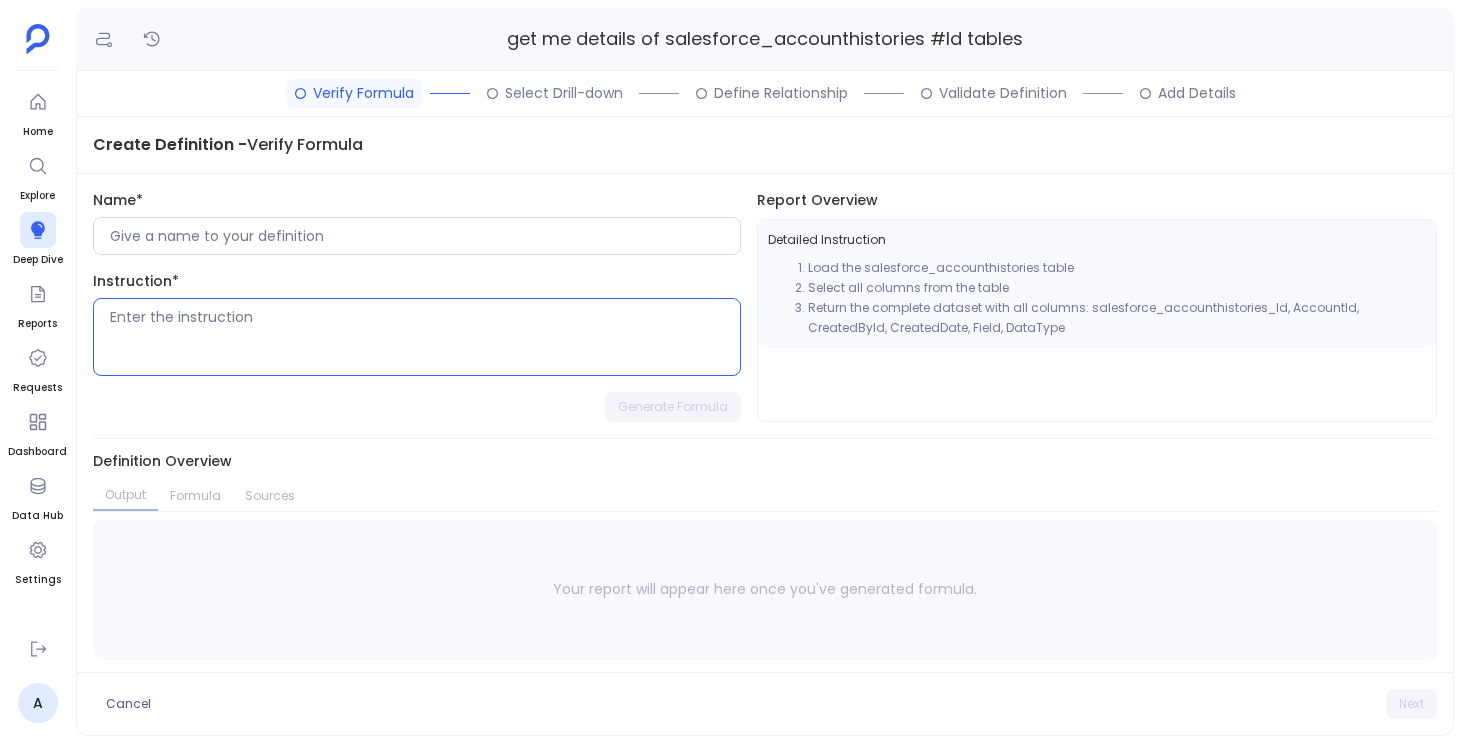 click at bounding box center [425, 337] 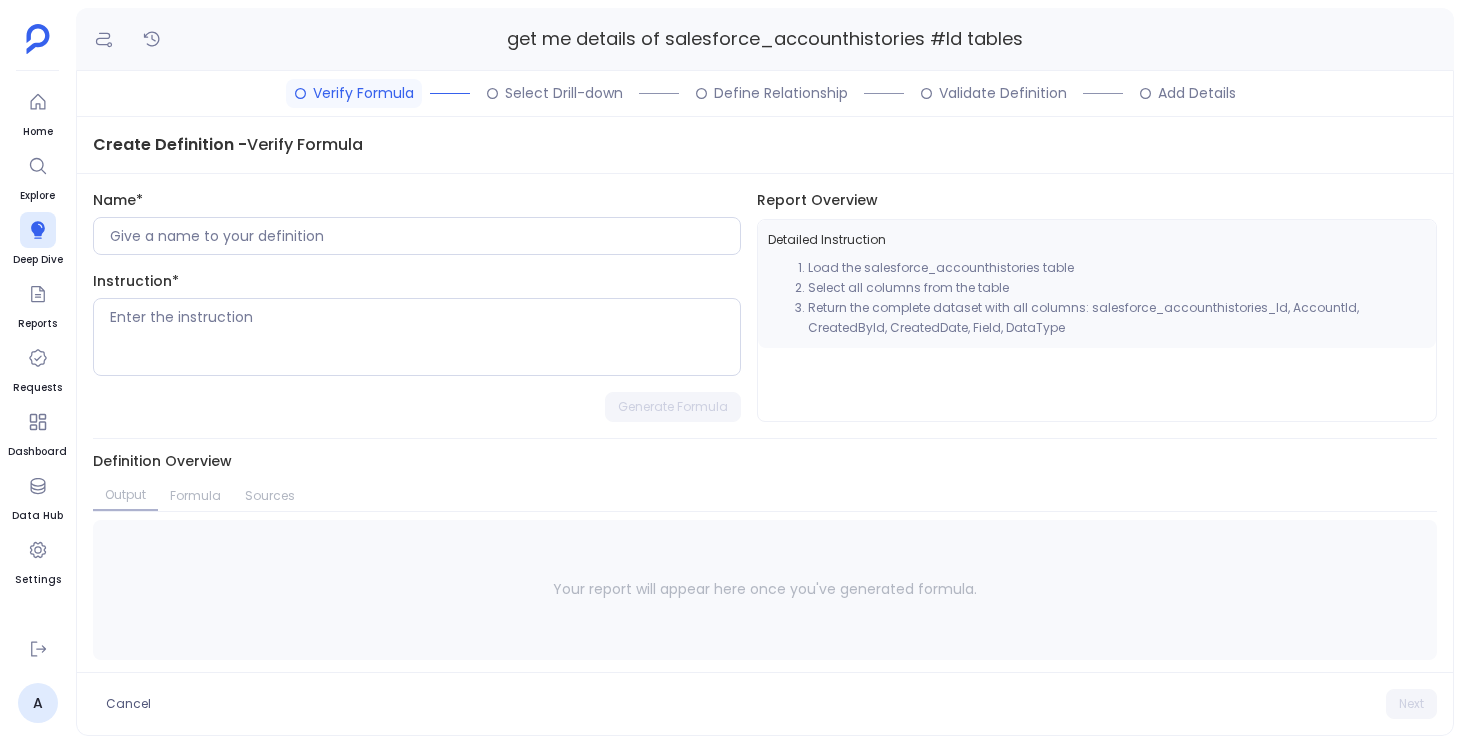 click on "Generate Formula" at bounding box center [673, 407] 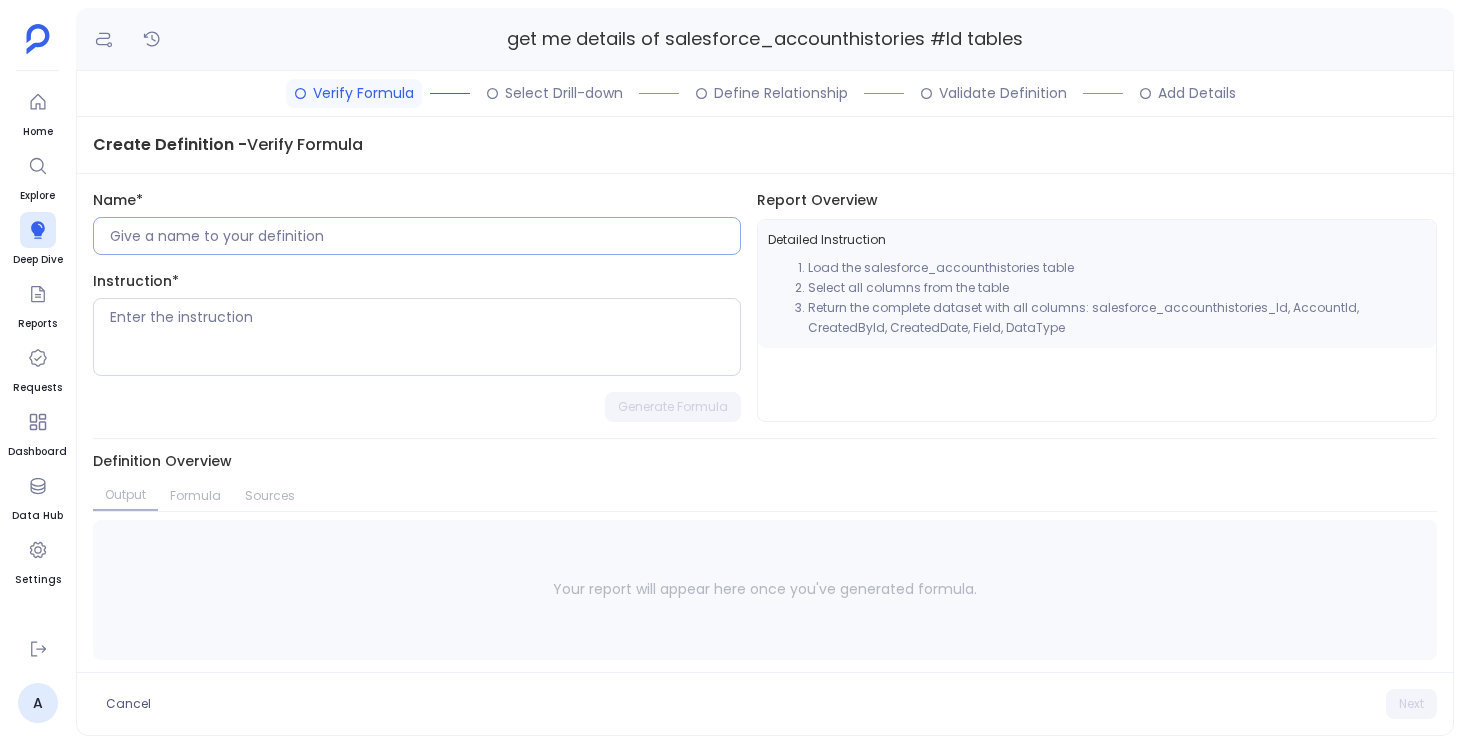 click at bounding box center [417, 236] 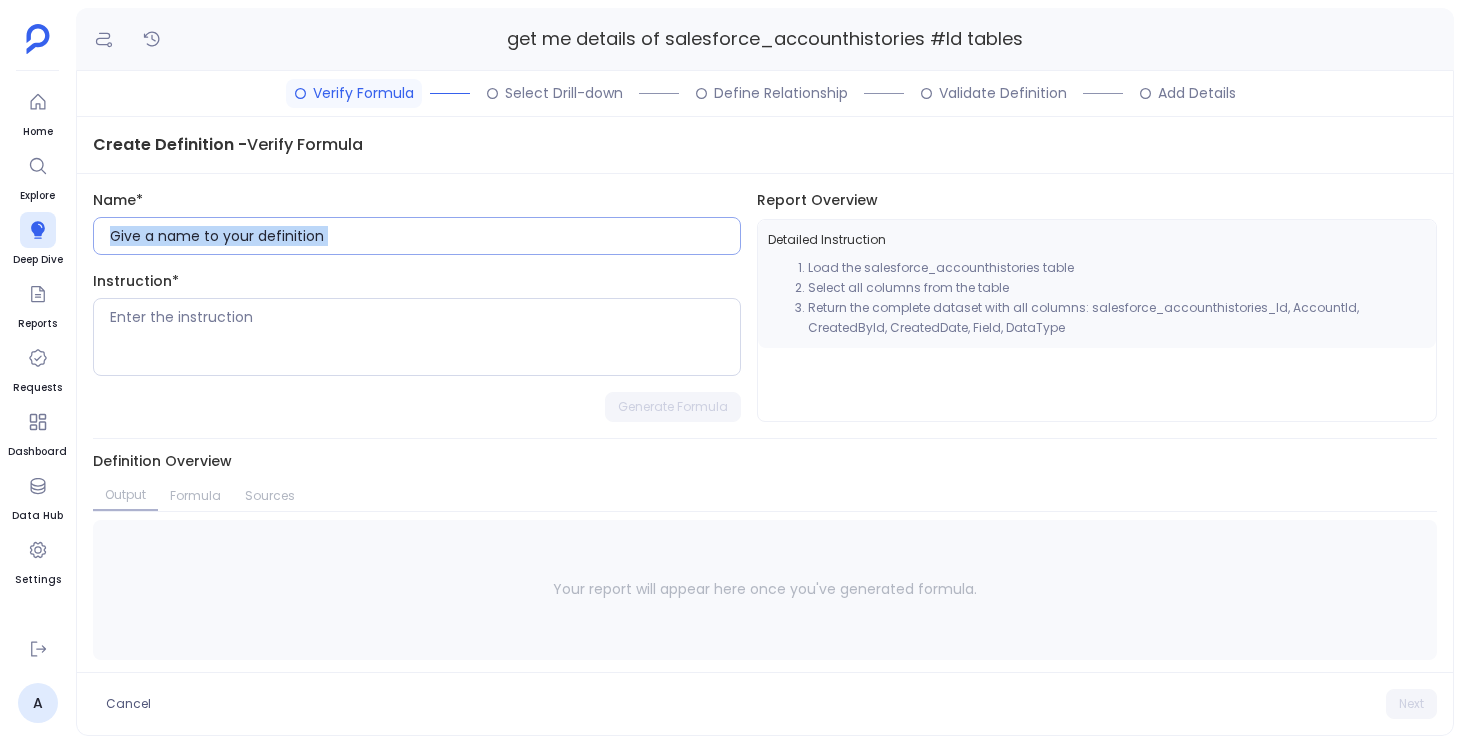 click at bounding box center [417, 236] 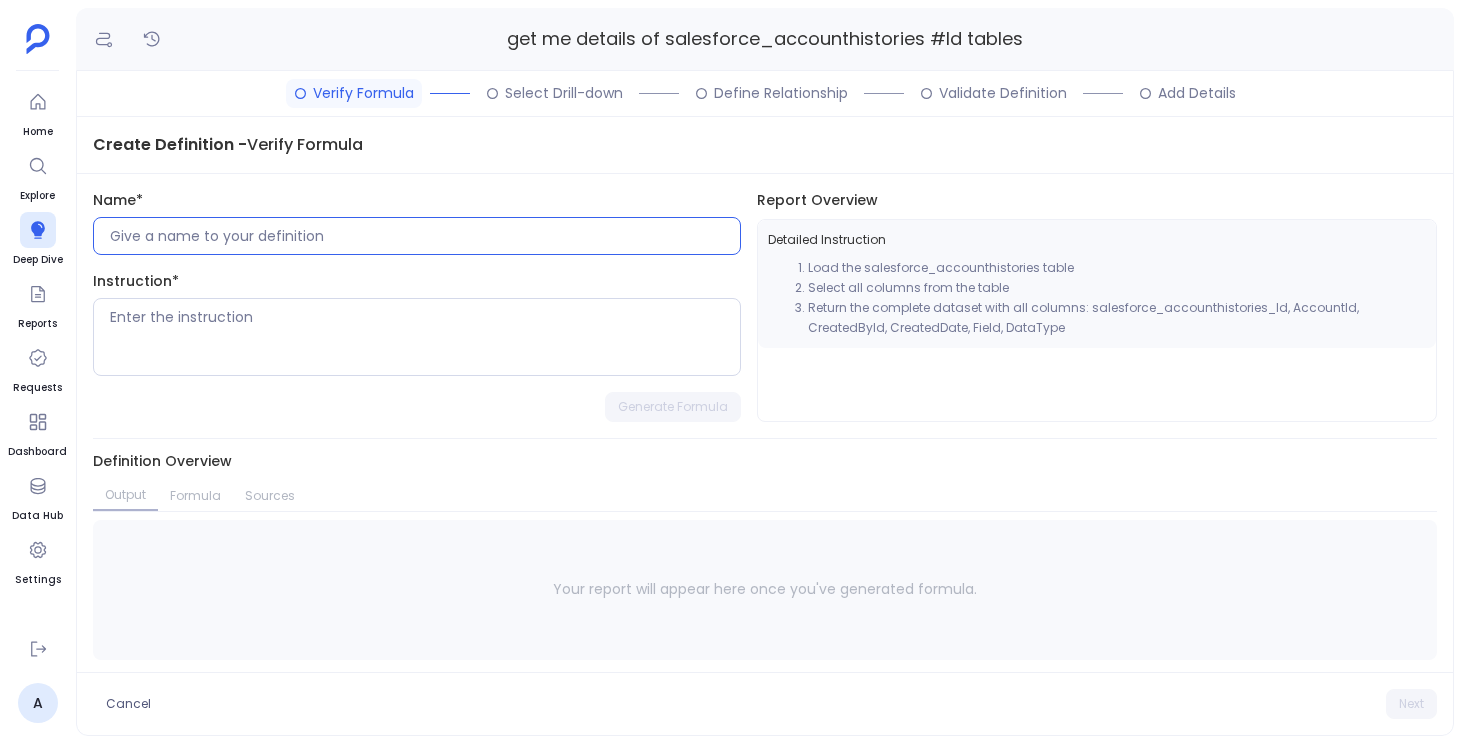 click at bounding box center [425, 236] 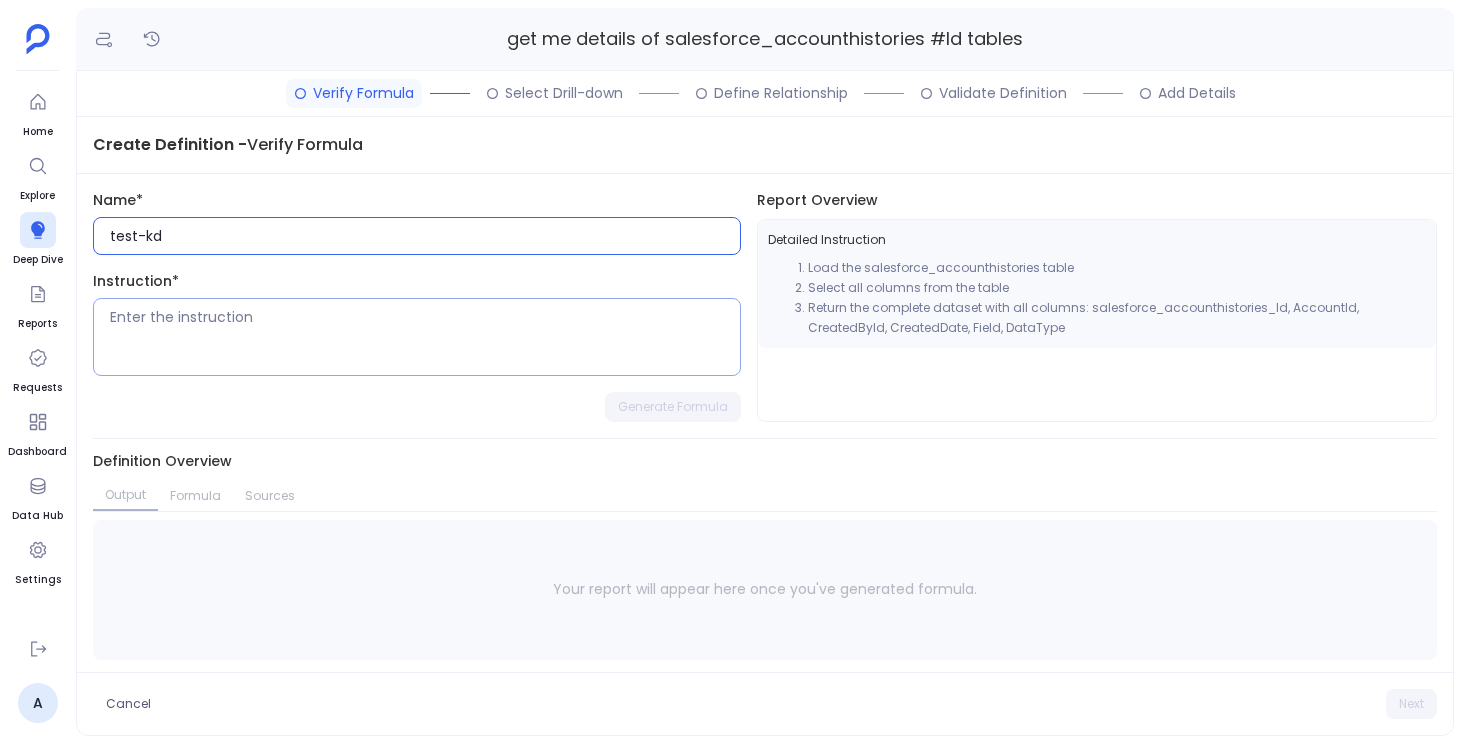 type on "test-kd" 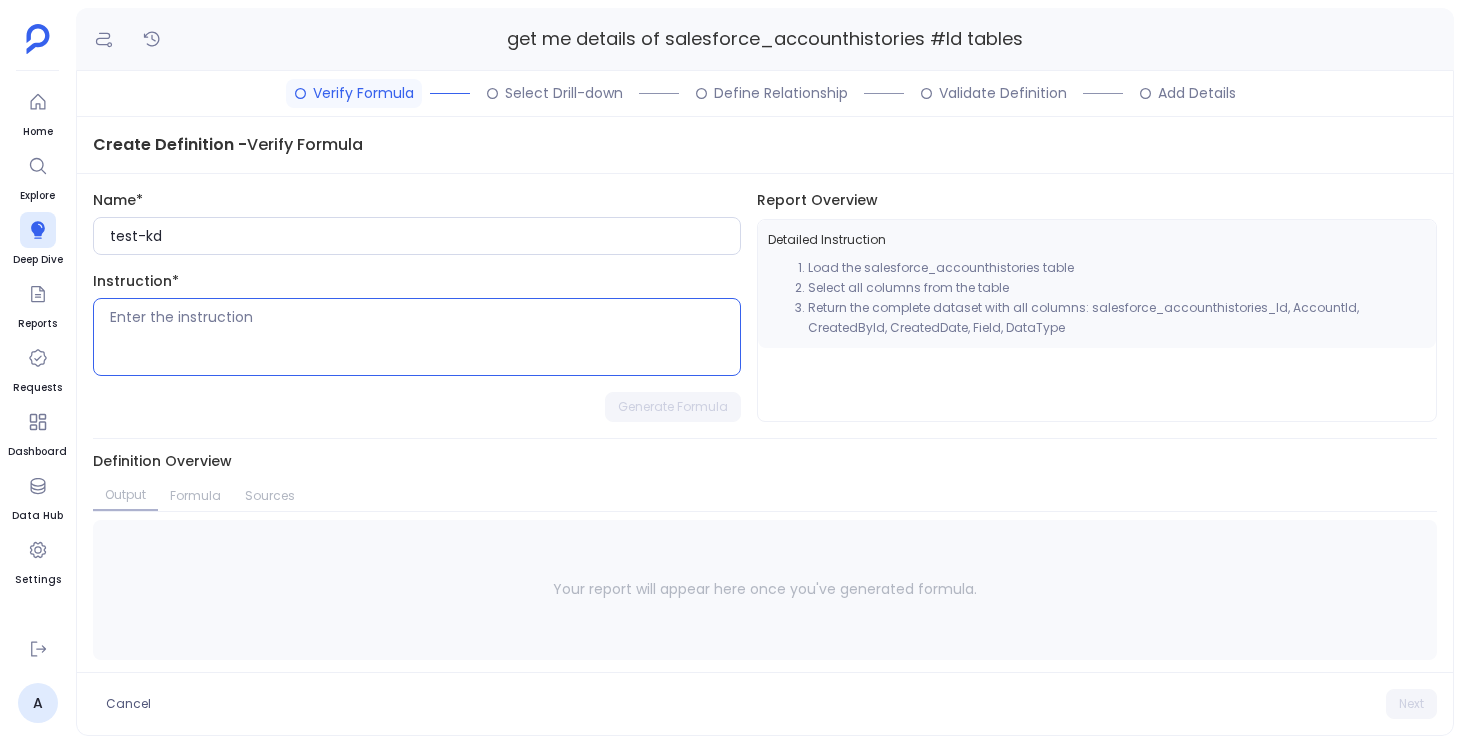 click at bounding box center (425, 337) 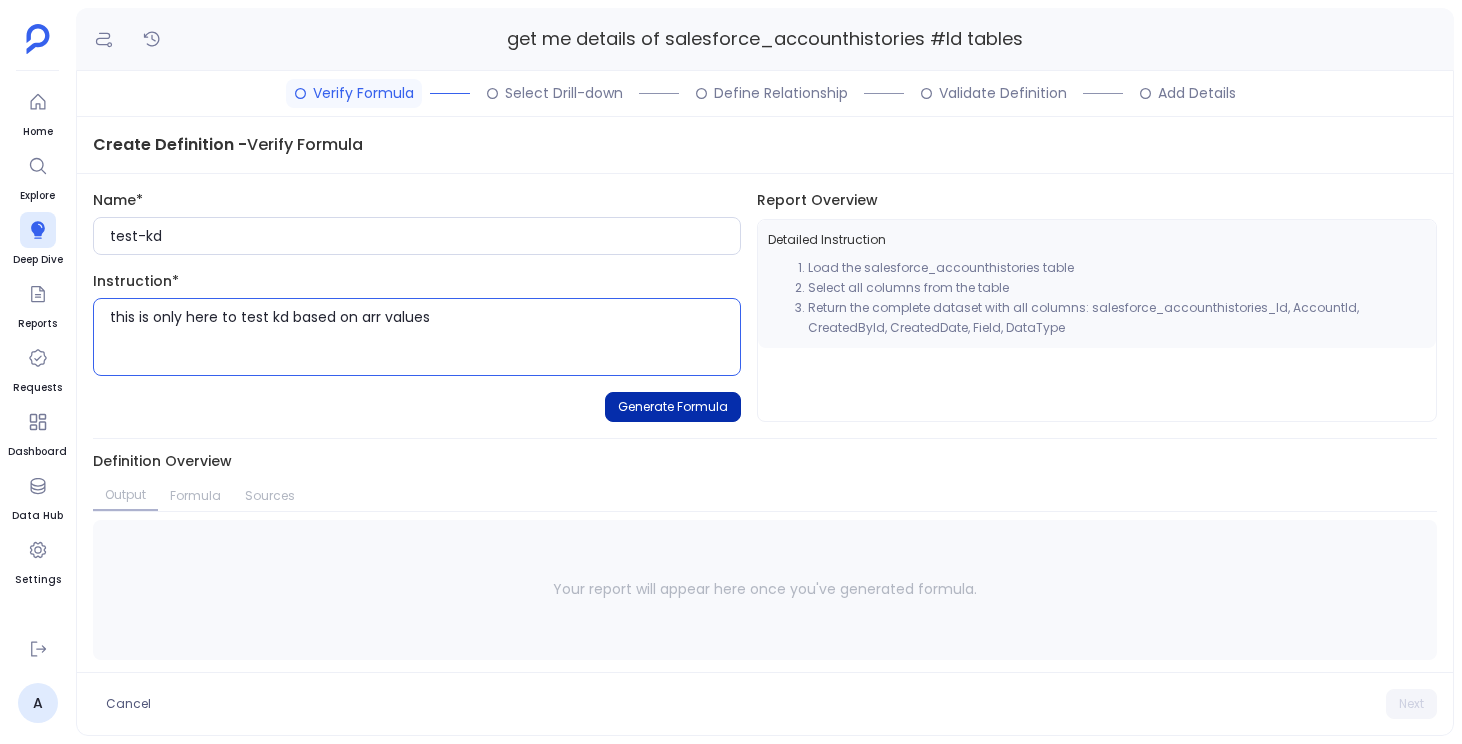click on "Generate Formula" at bounding box center [673, 407] 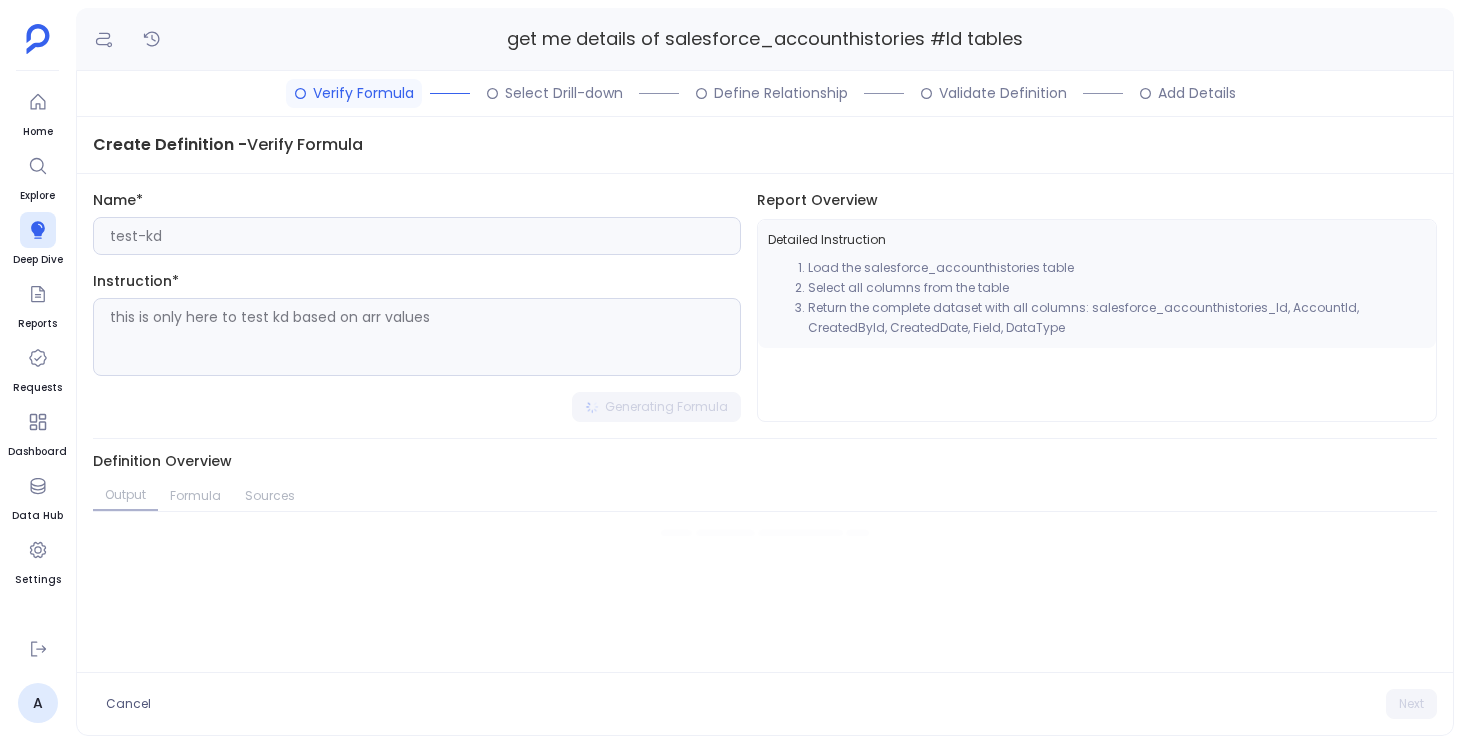 type on "this is only here to test kd based on arr values" 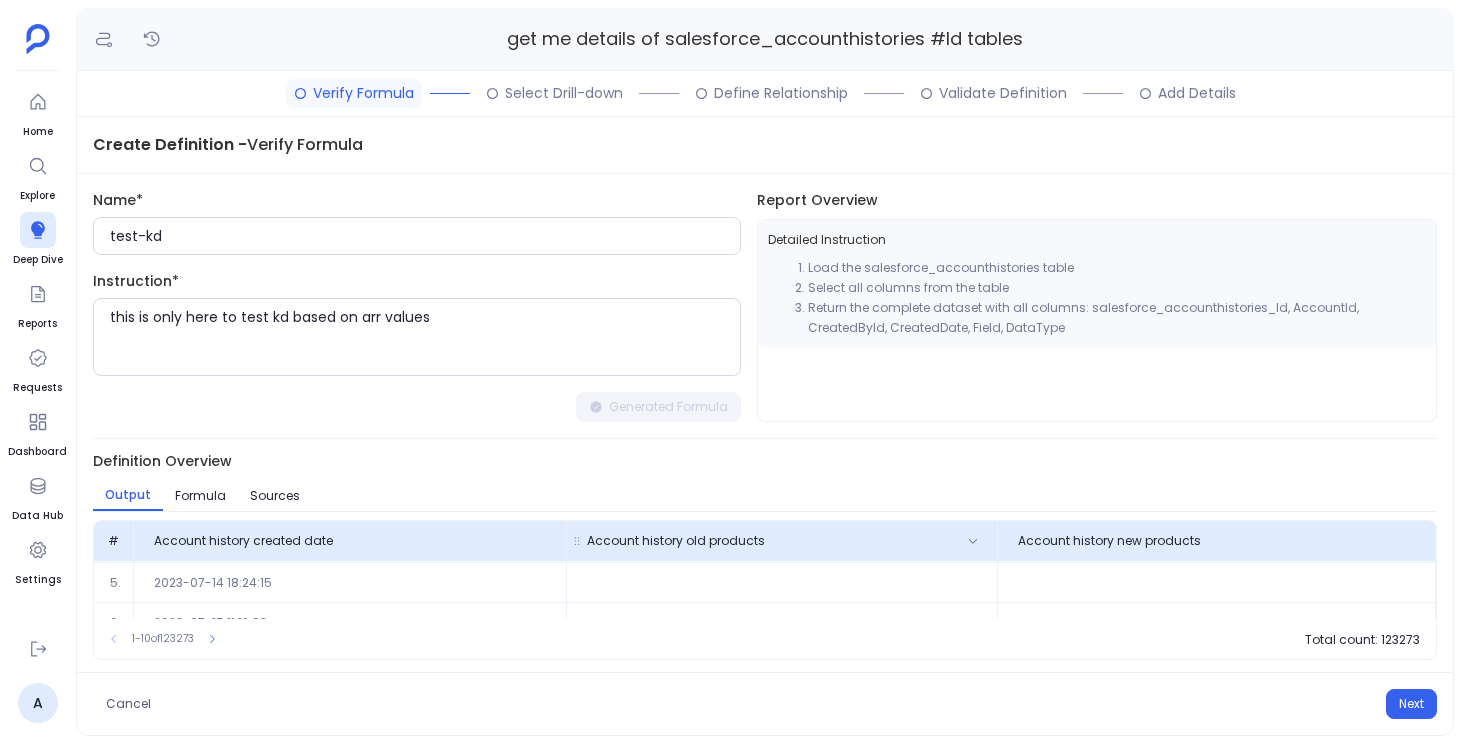scroll, scrollTop: 341, scrollLeft: 0, axis: vertical 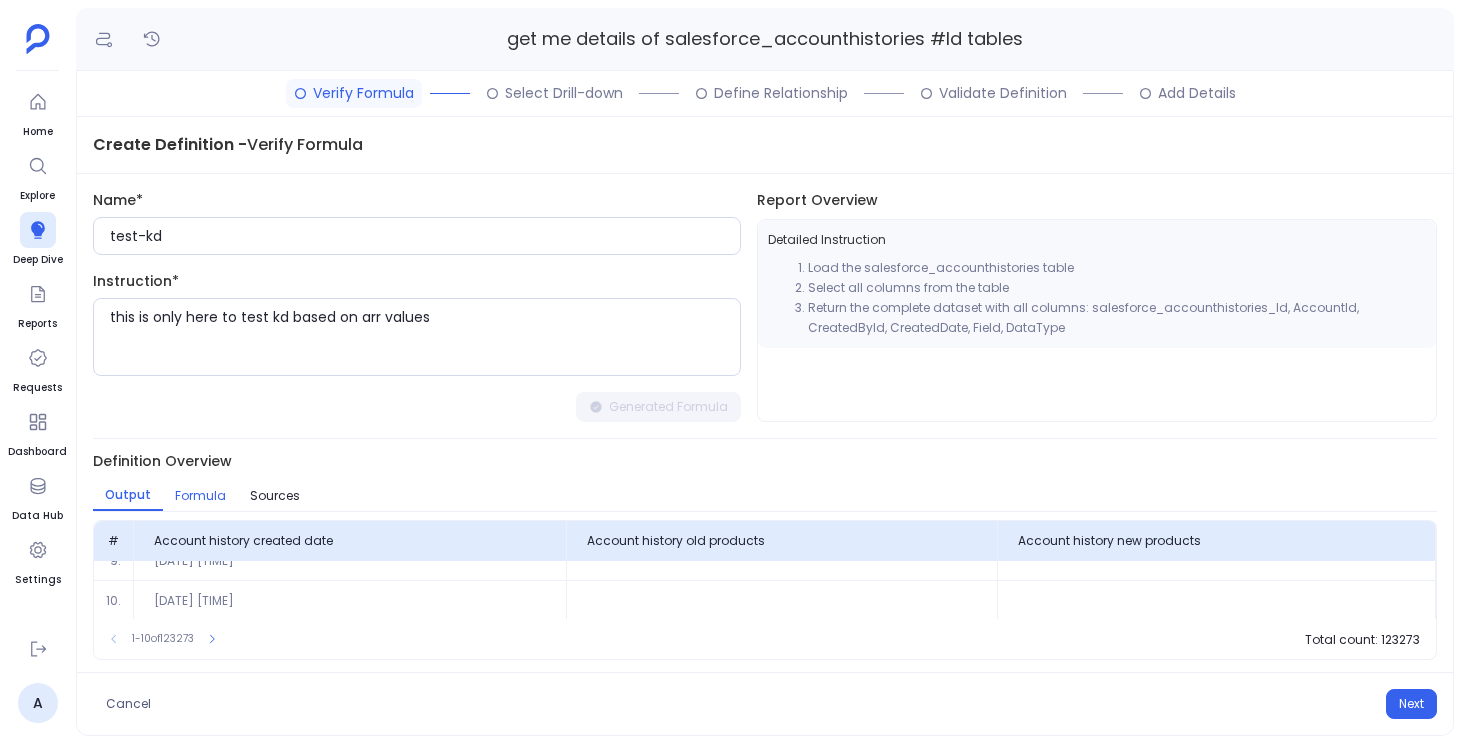 click on "Formula" at bounding box center (200, 496) 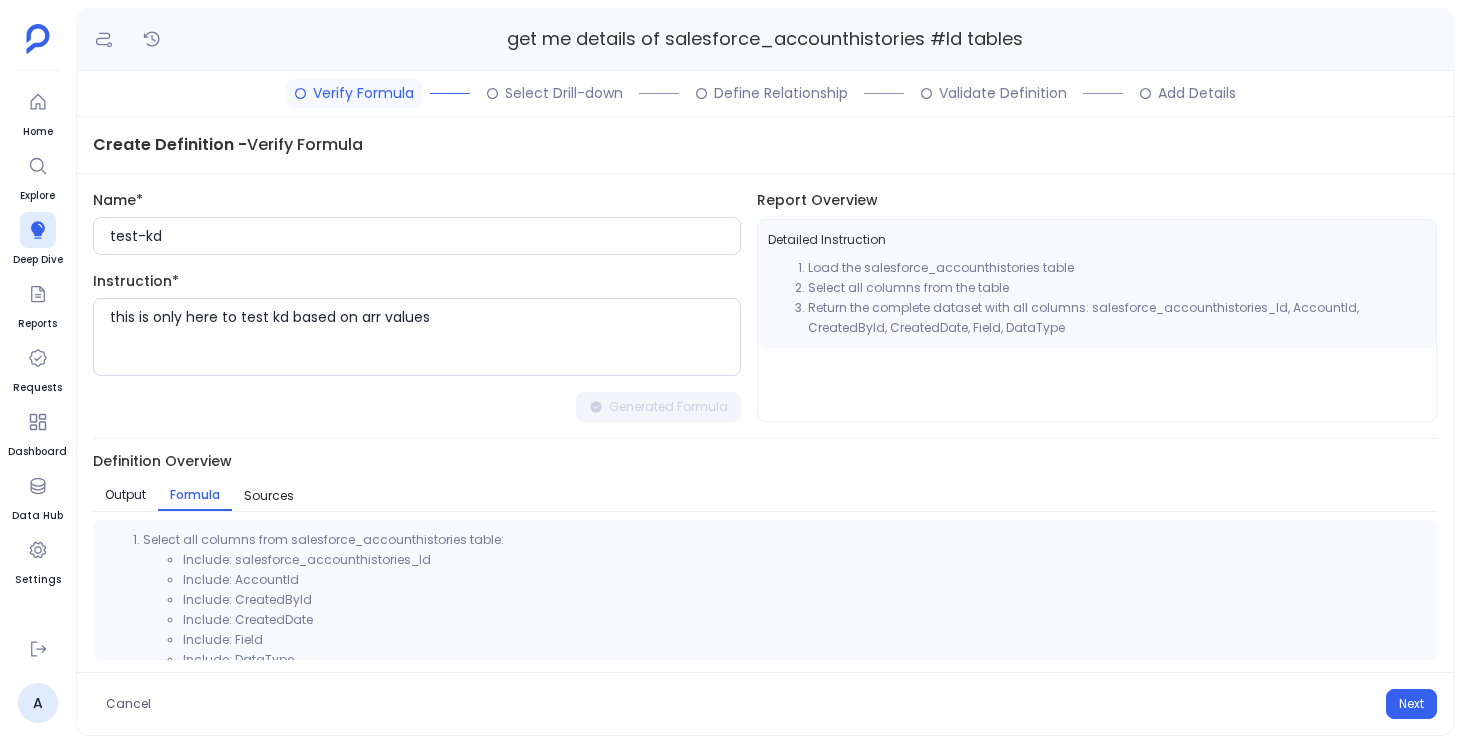 scroll, scrollTop: 19, scrollLeft: 0, axis: vertical 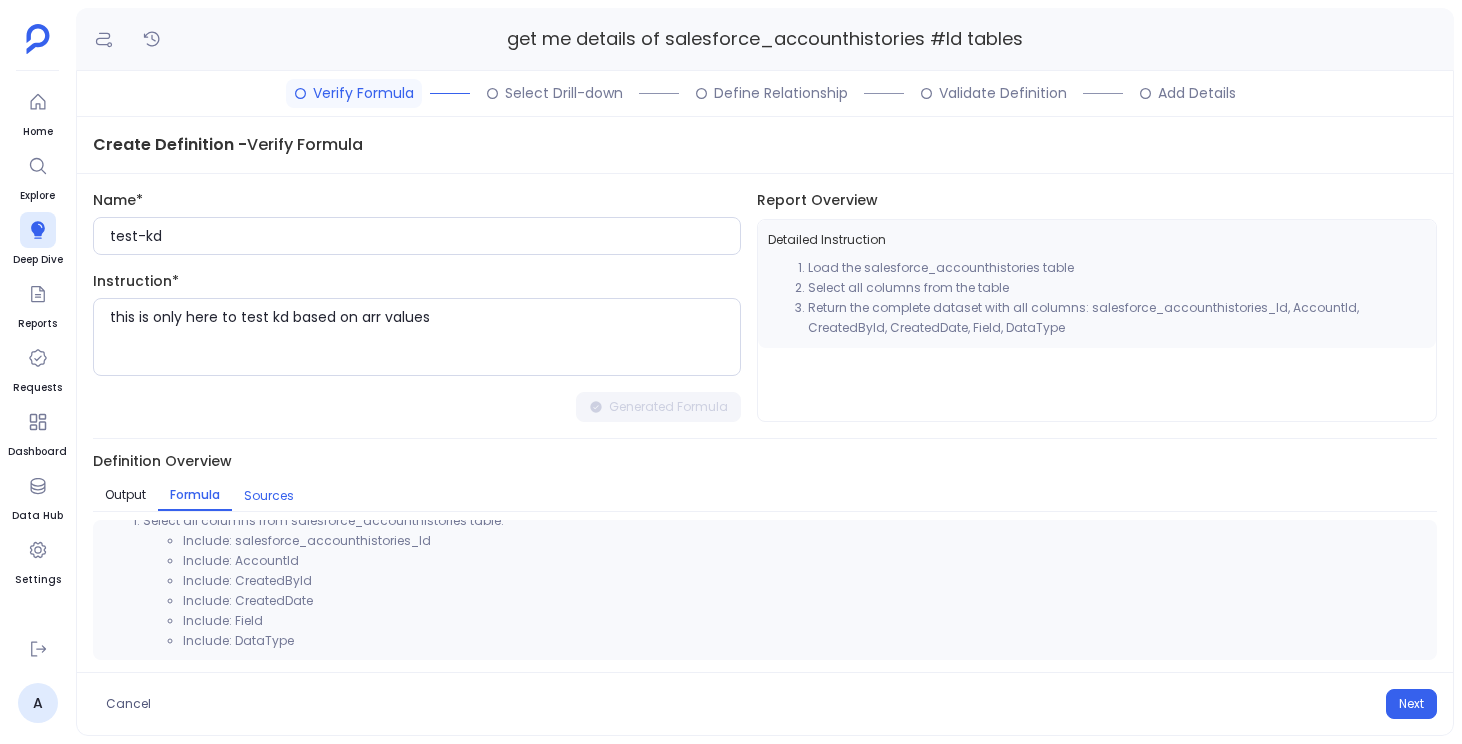 click on "Sources" at bounding box center (269, 496) 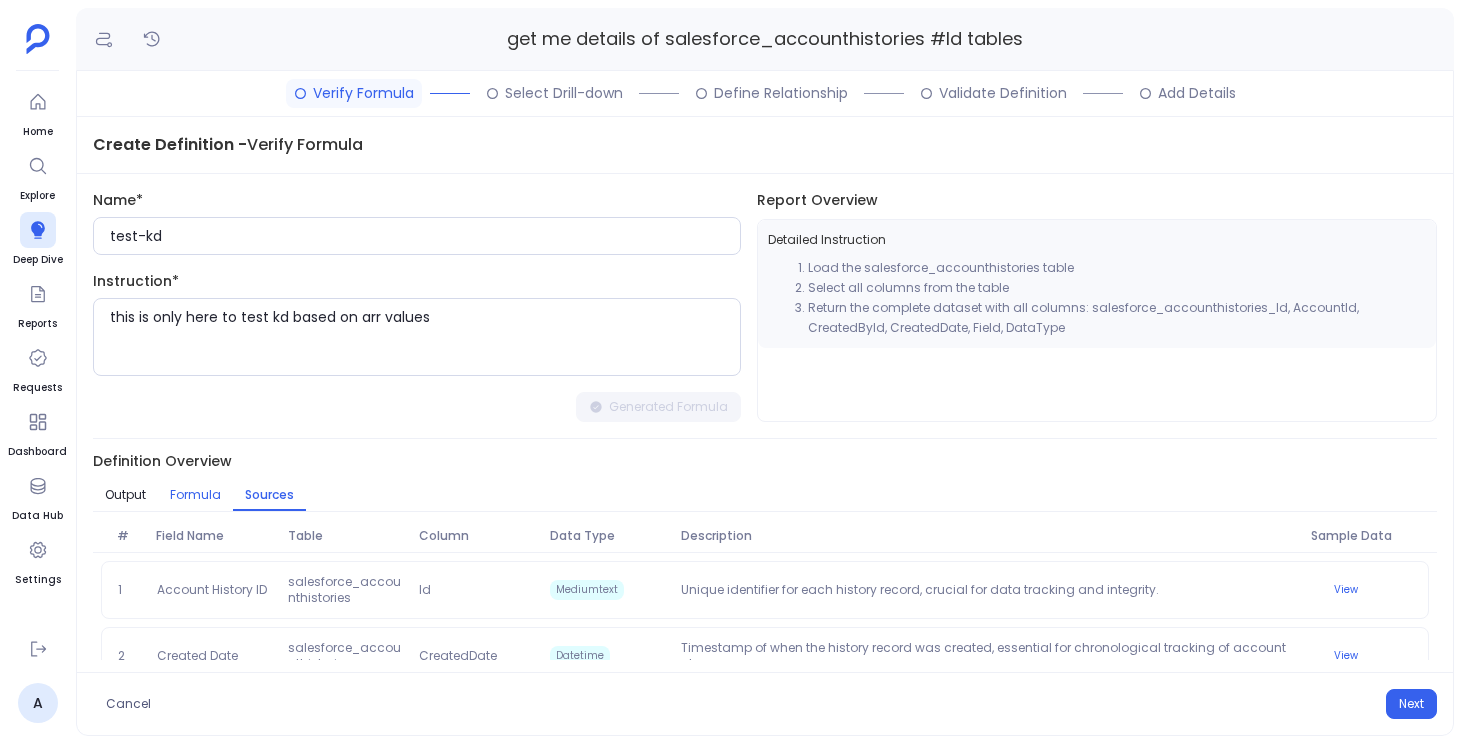 click on "Formula" at bounding box center [195, 495] 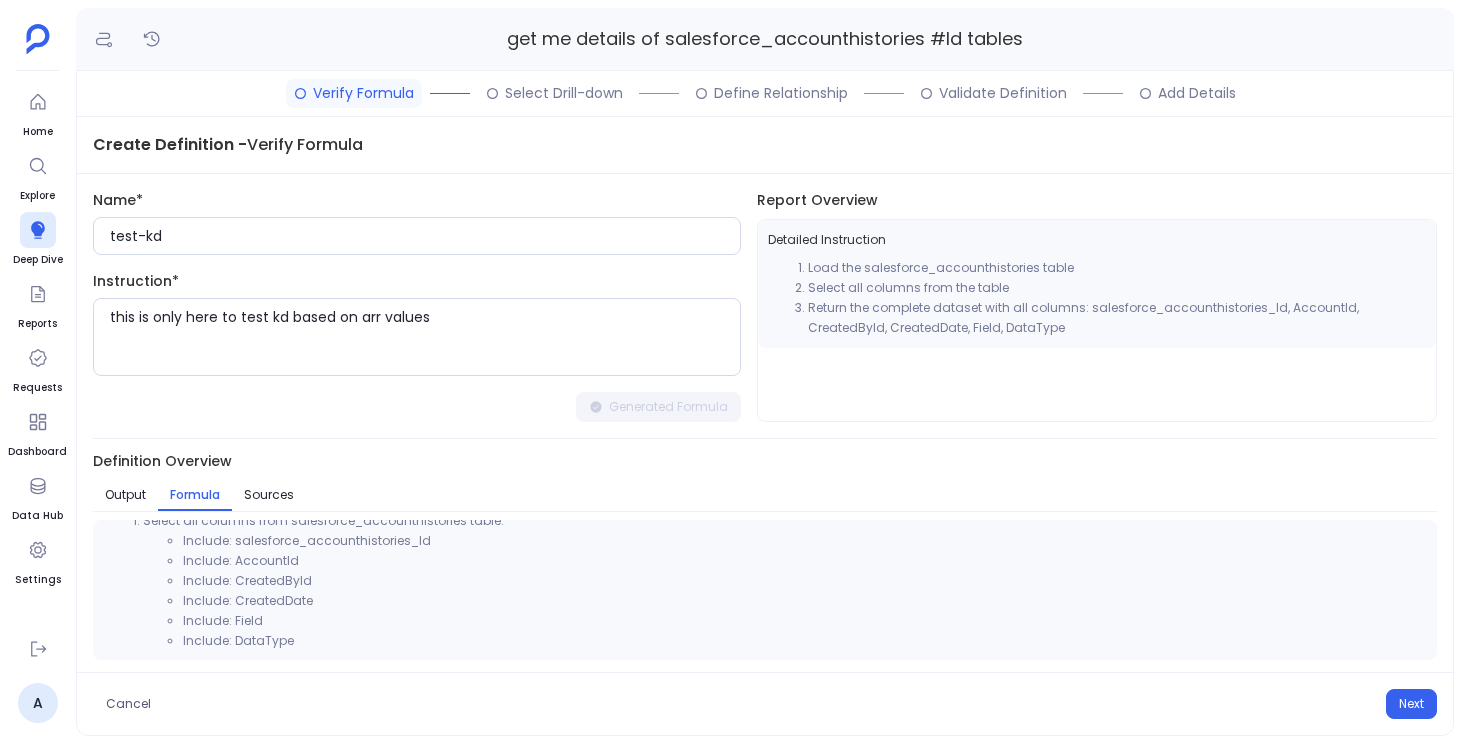 scroll, scrollTop: 0, scrollLeft: 0, axis: both 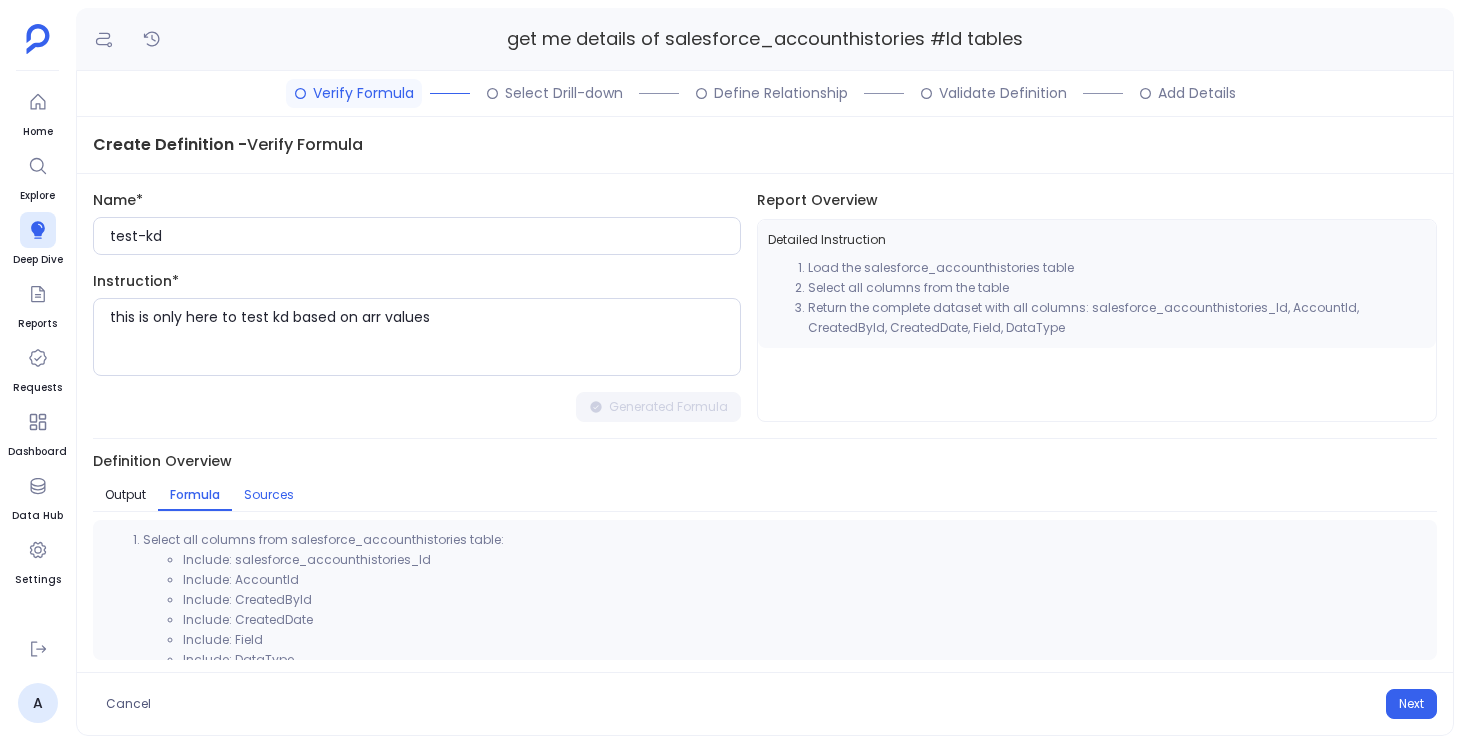 click on "Sources" at bounding box center (269, 495) 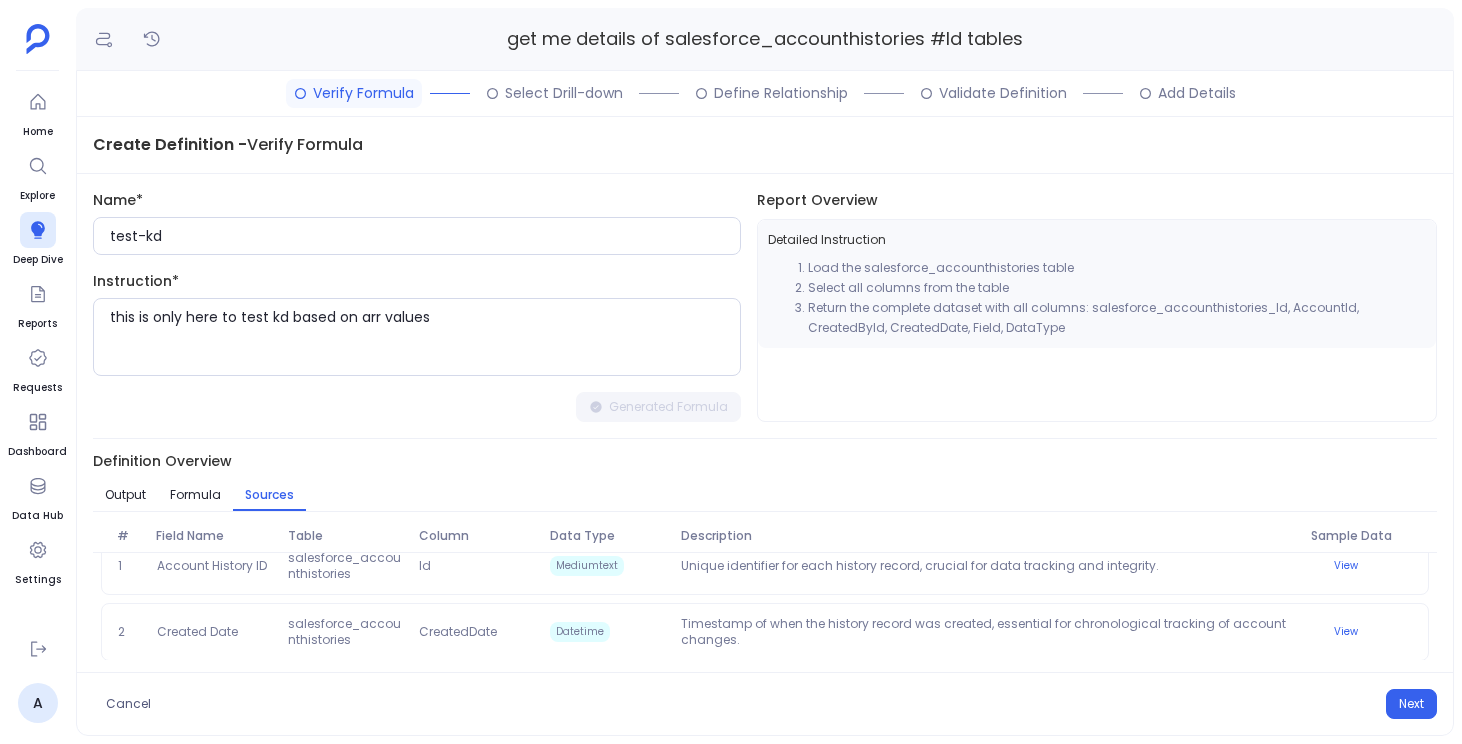 scroll, scrollTop: 24, scrollLeft: 0, axis: vertical 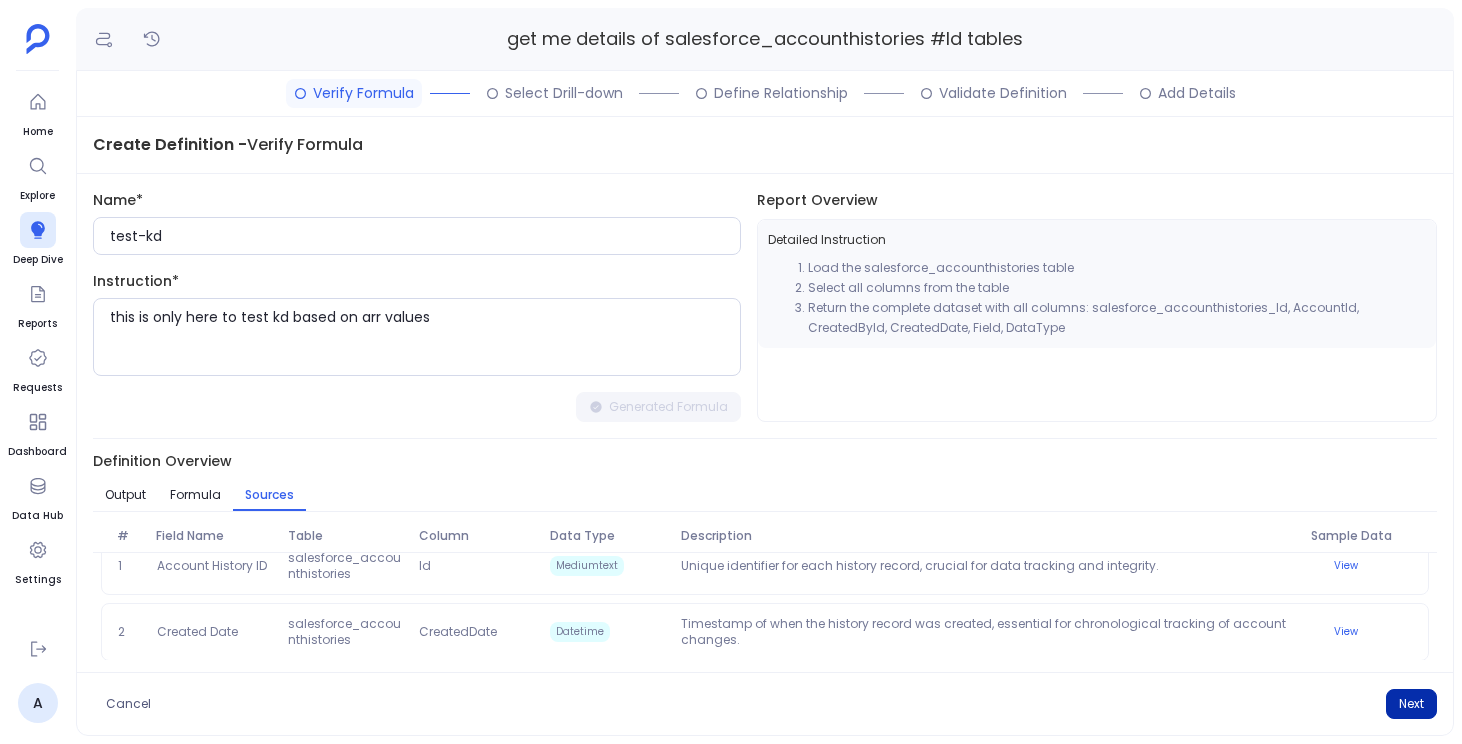 click on "Next" at bounding box center [1411, 704] 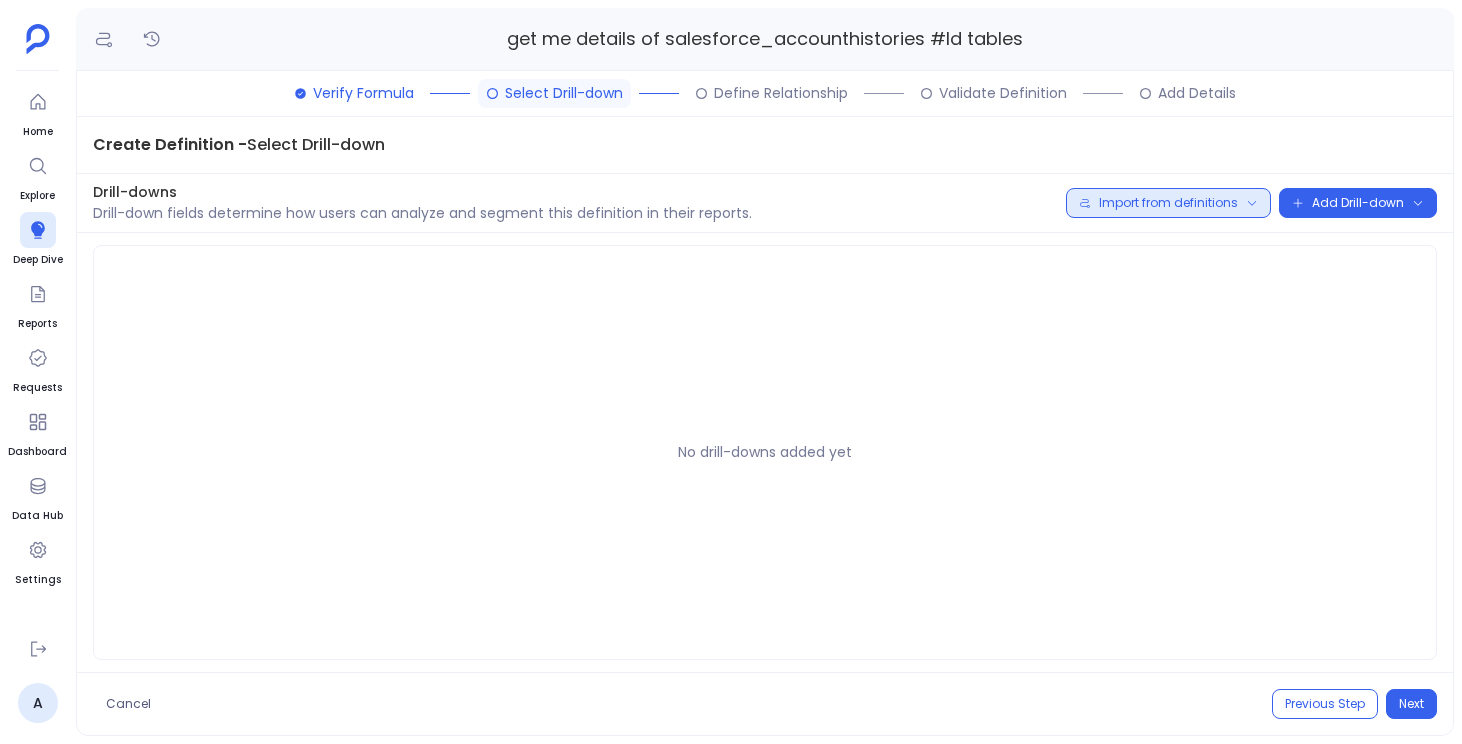click on "Import from definitions" at bounding box center [1168, 203] 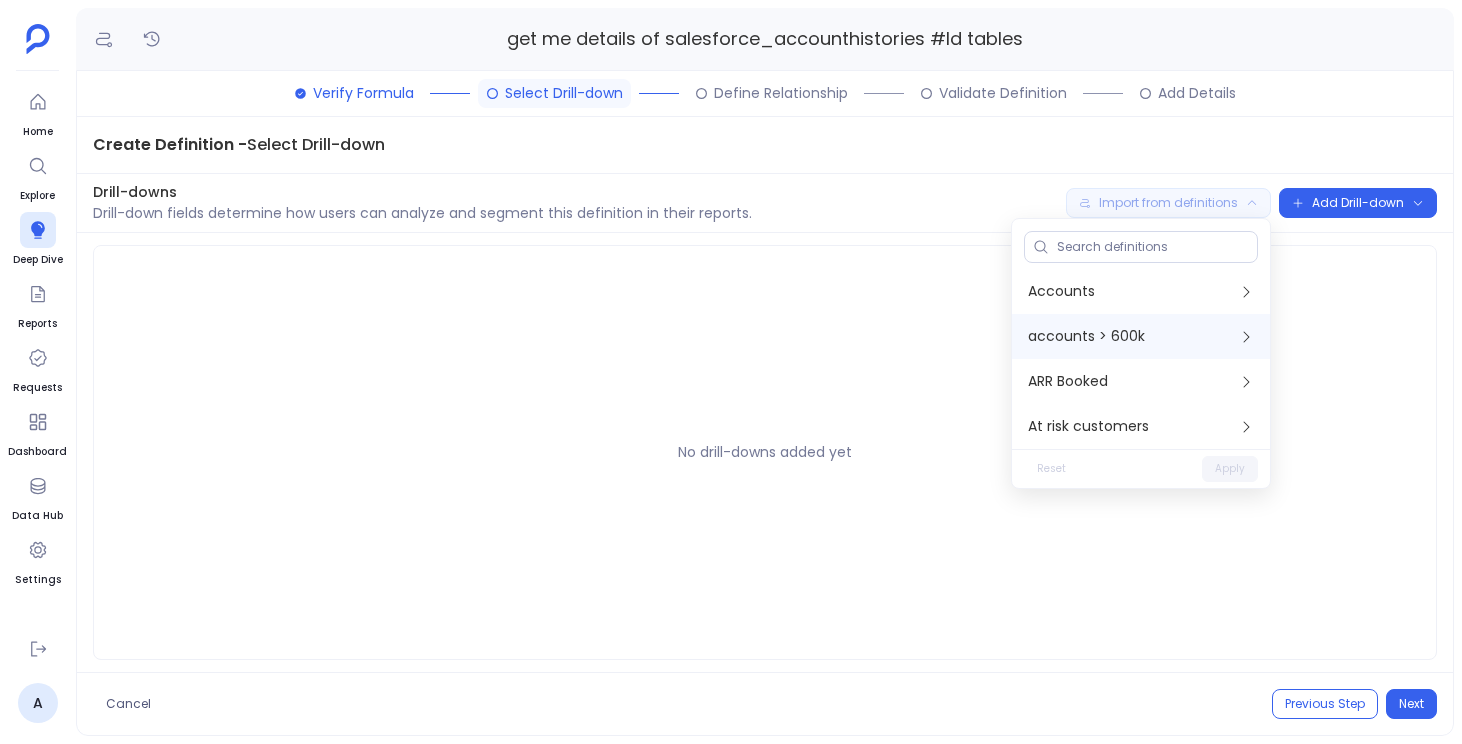 click on "accounts > 600k" at bounding box center (1141, 336) 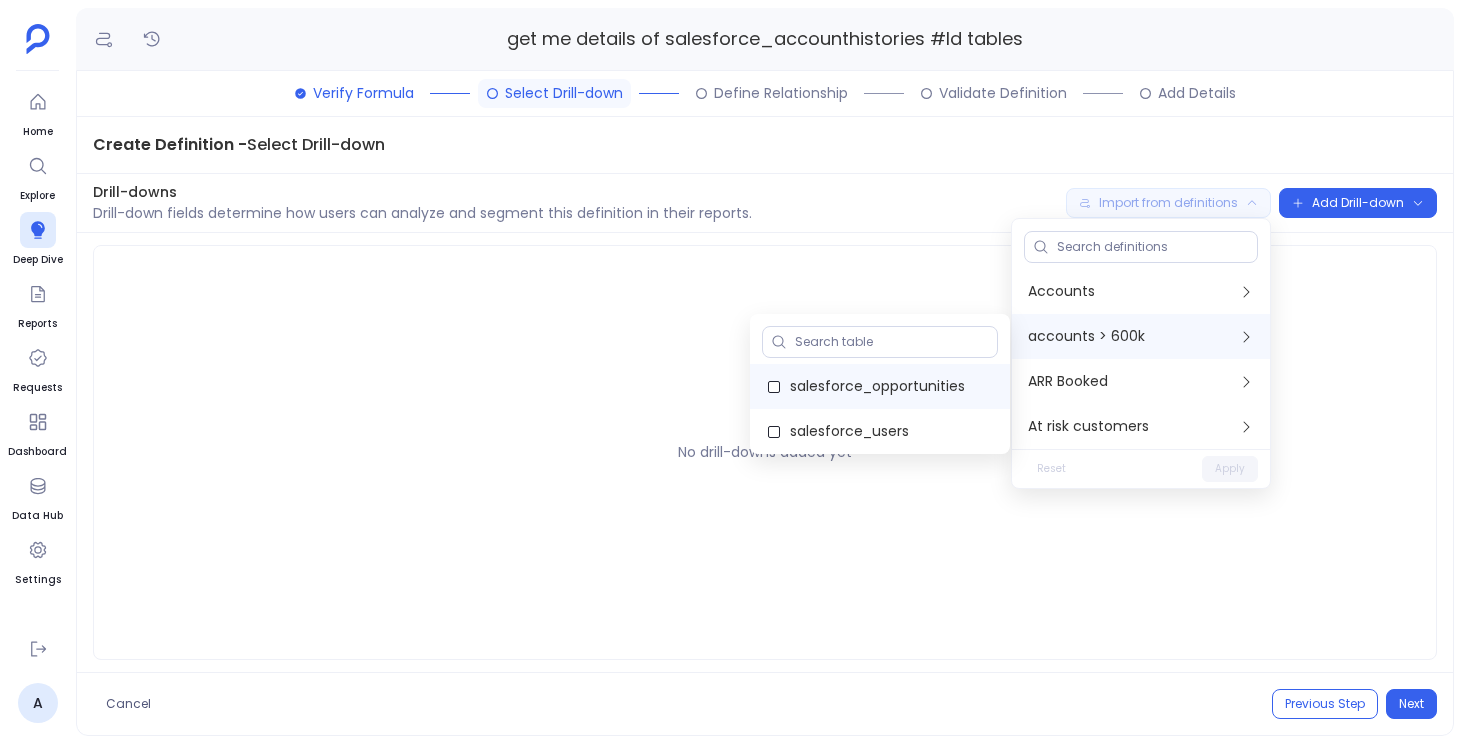 click on "salesforce_opportunities" at bounding box center (880, 386) 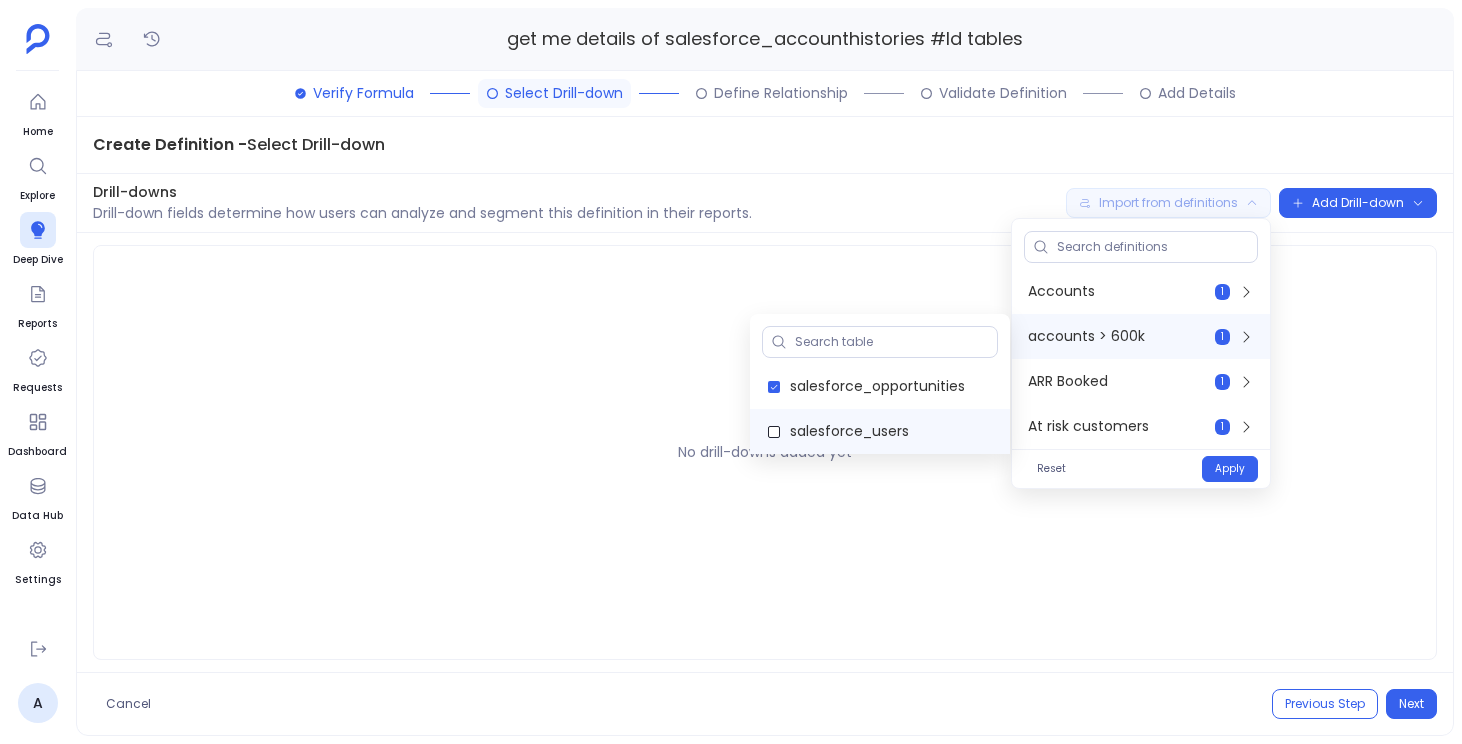 click on "salesforce_users" at bounding box center [880, 431] 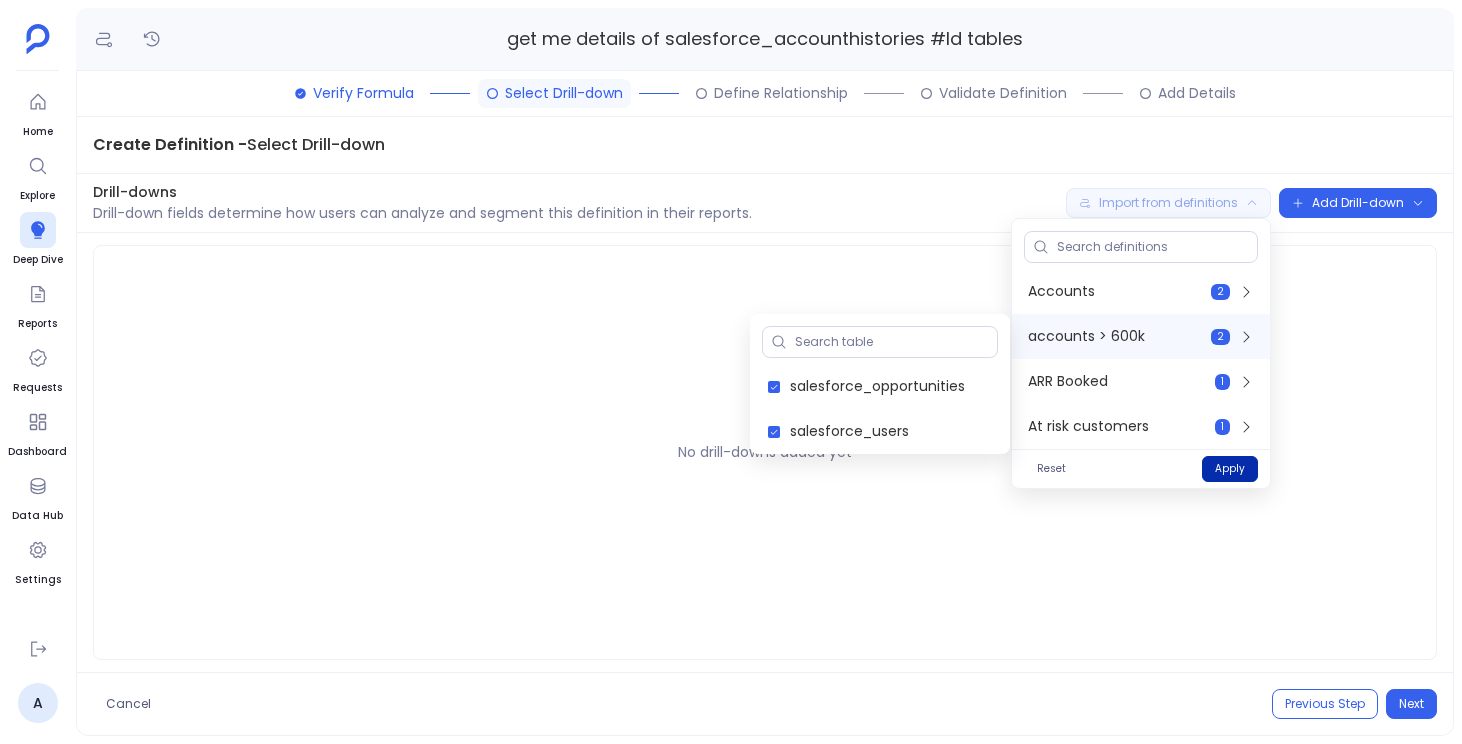 click on "Apply" at bounding box center (1230, 469) 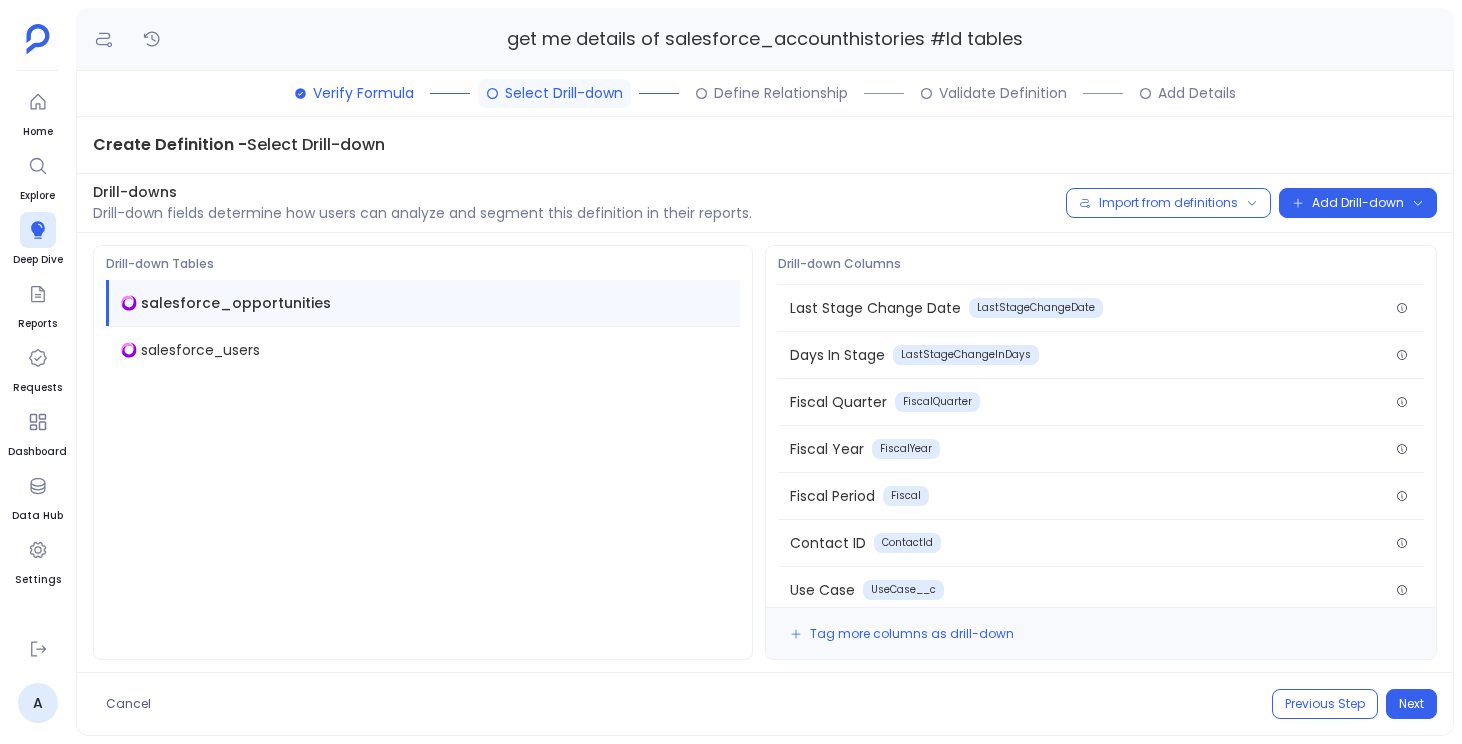scroll, scrollTop: 1082, scrollLeft: 0, axis: vertical 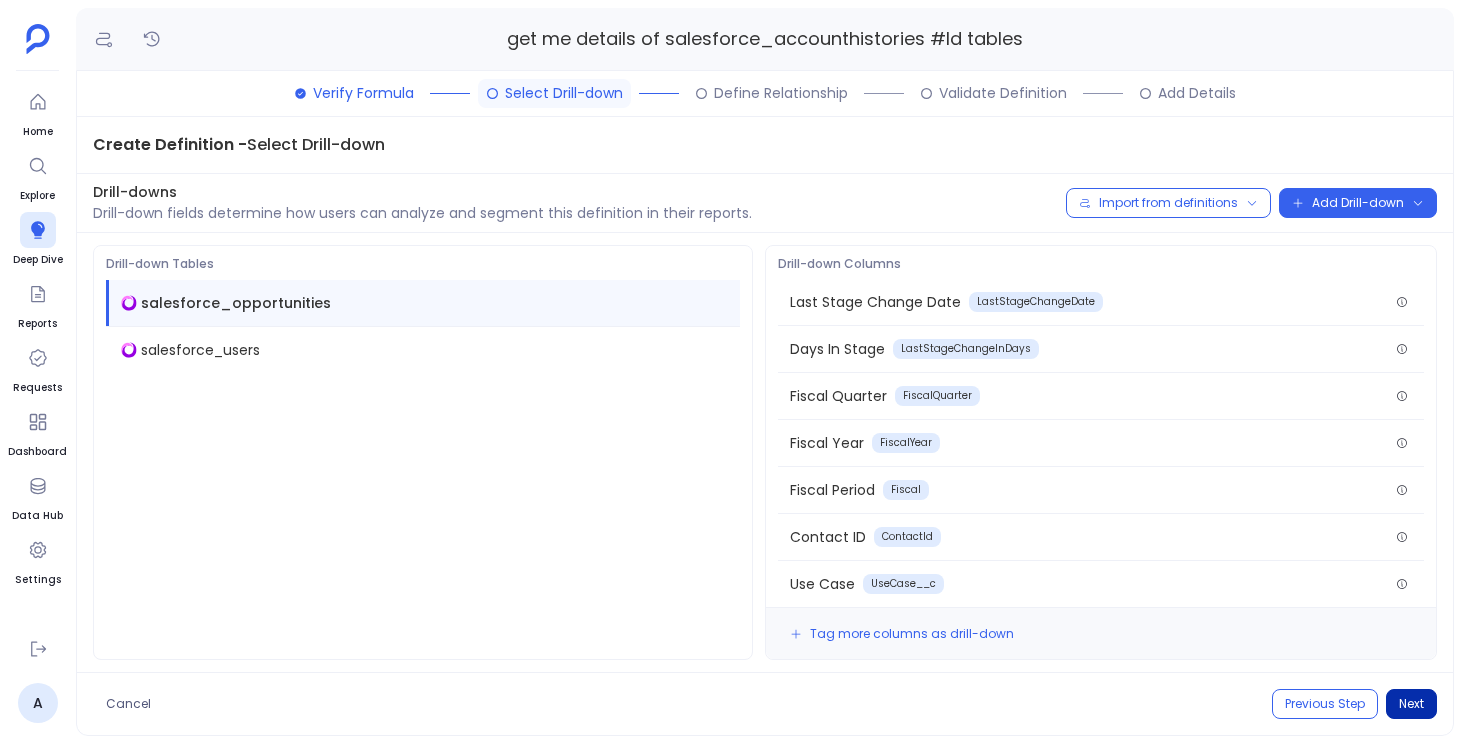 click on "Next" at bounding box center (1411, 704) 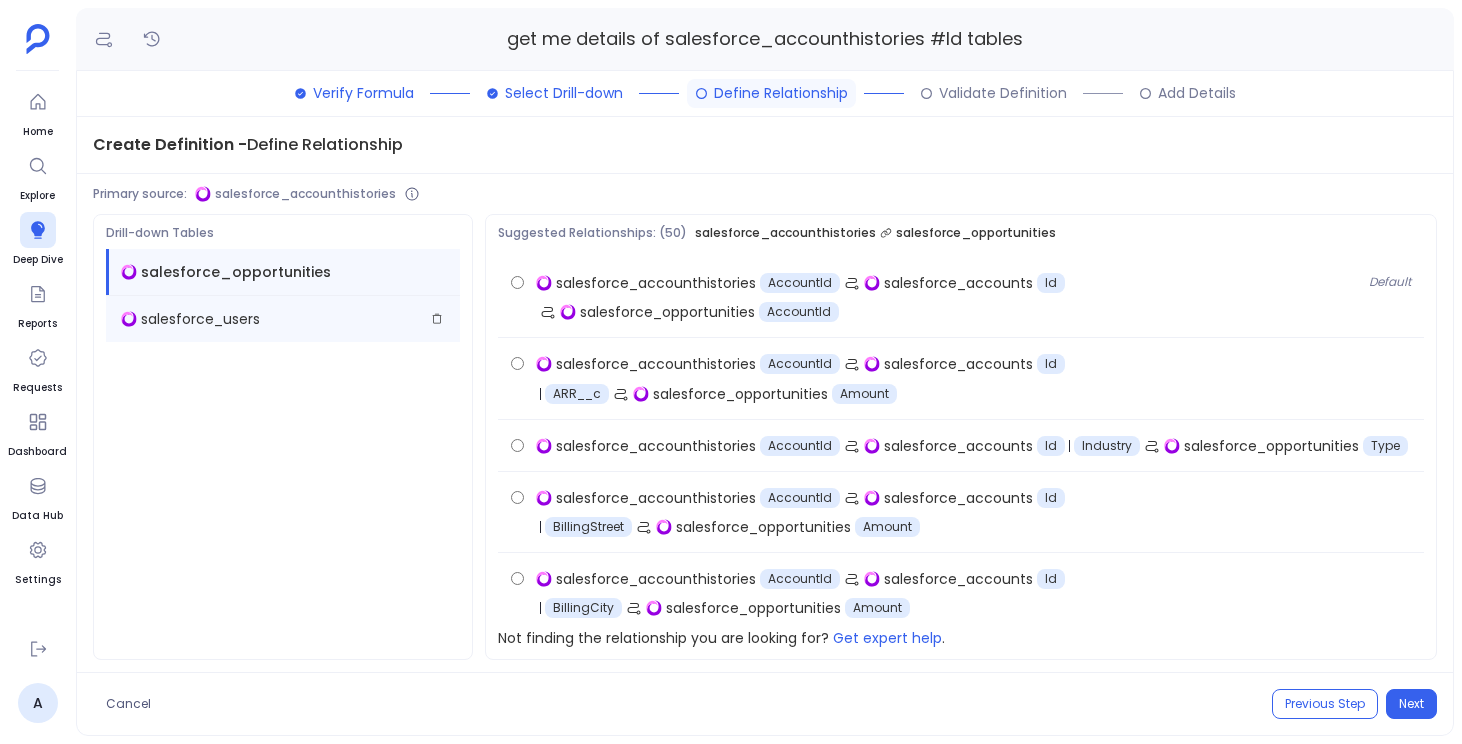 click on "salesforce_users" at bounding box center (200, 319) 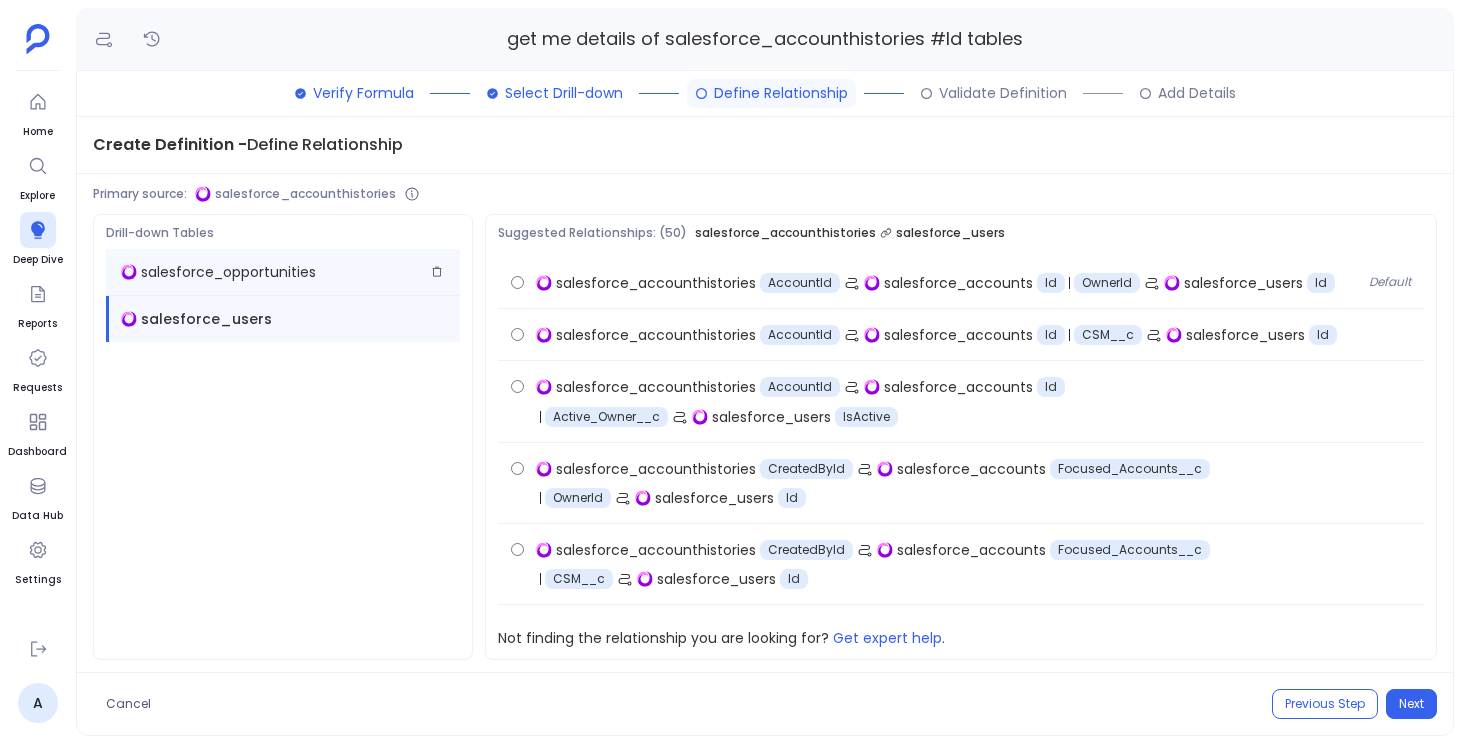 click on "salesforce_opportunities" at bounding box center [283, 272] 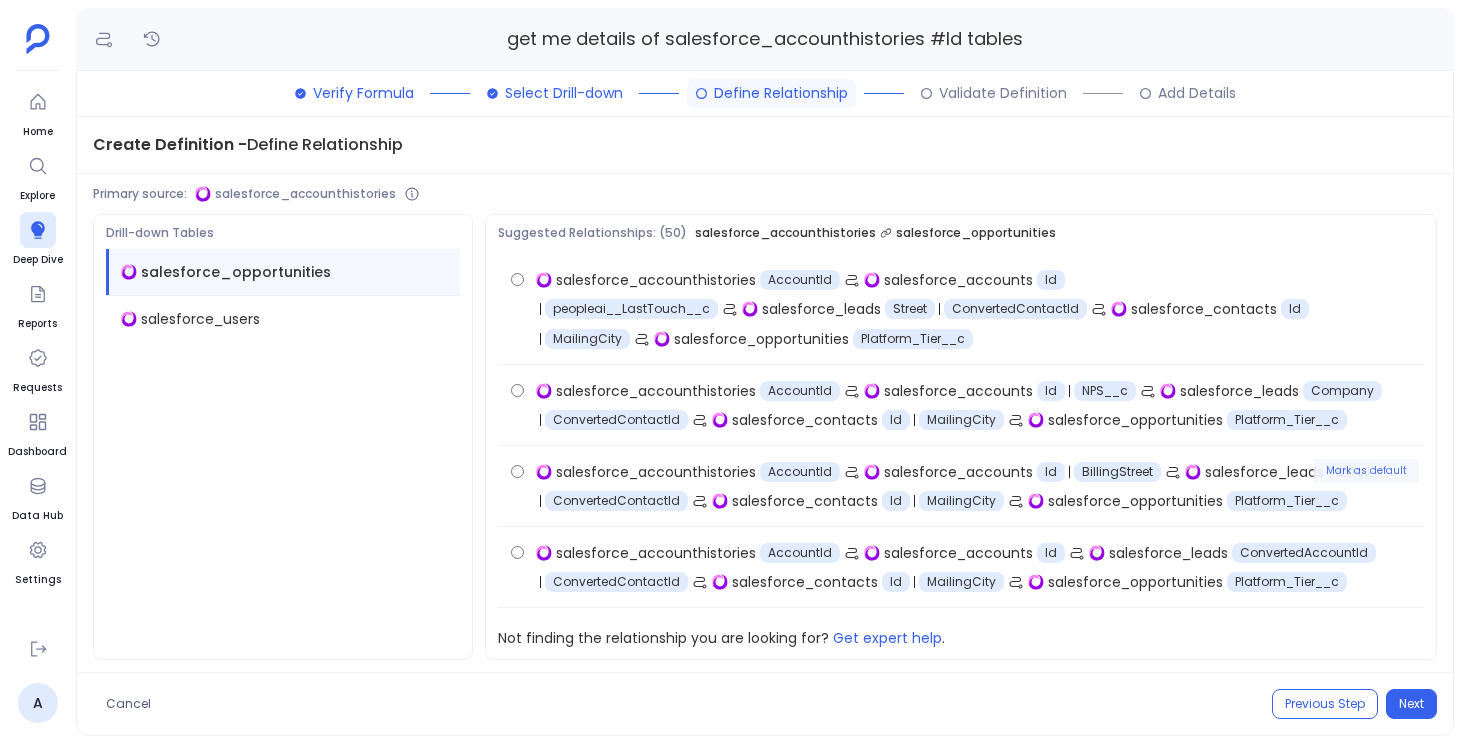 scroll, scrollTop: 3881, scrollLeft: 0, axis: vertical 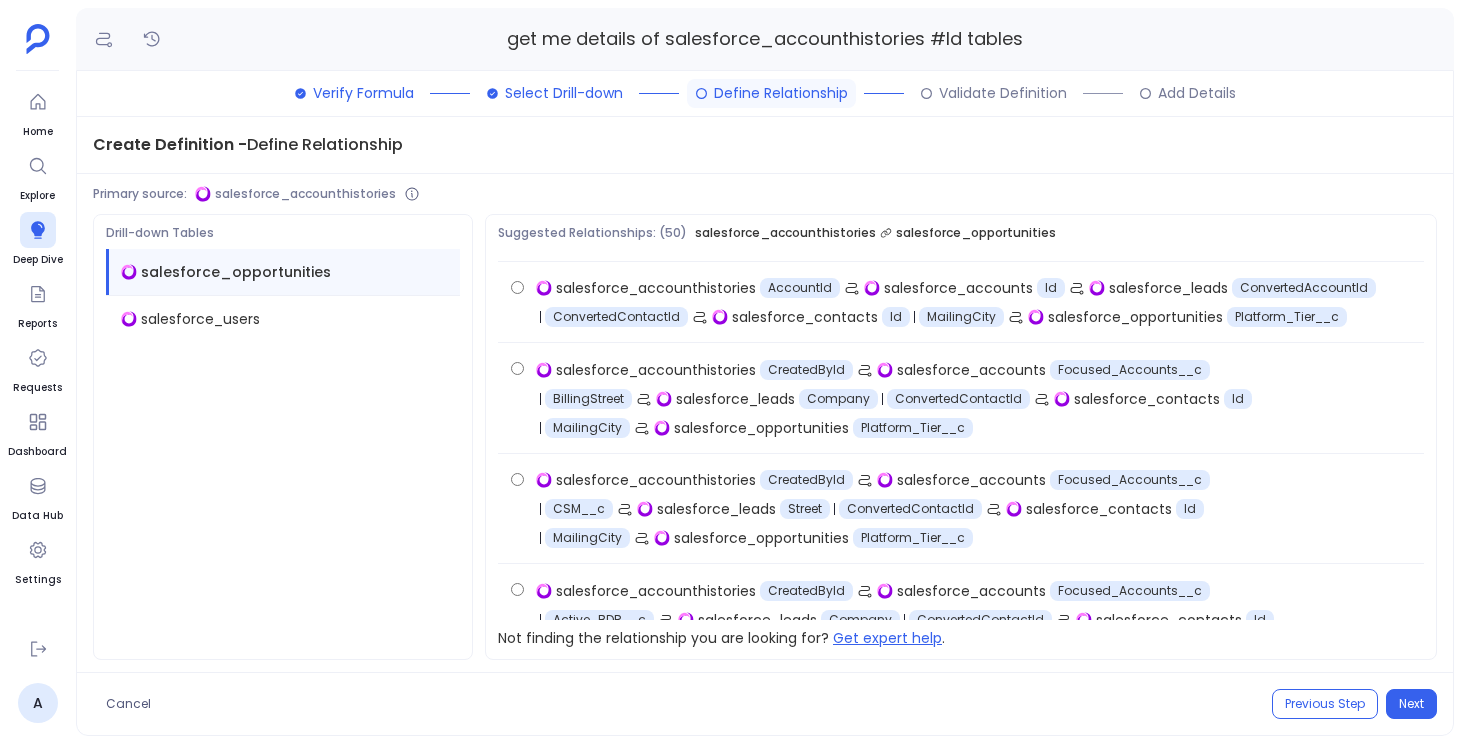 click on "Get expert help" at bounding box center (887, 638) 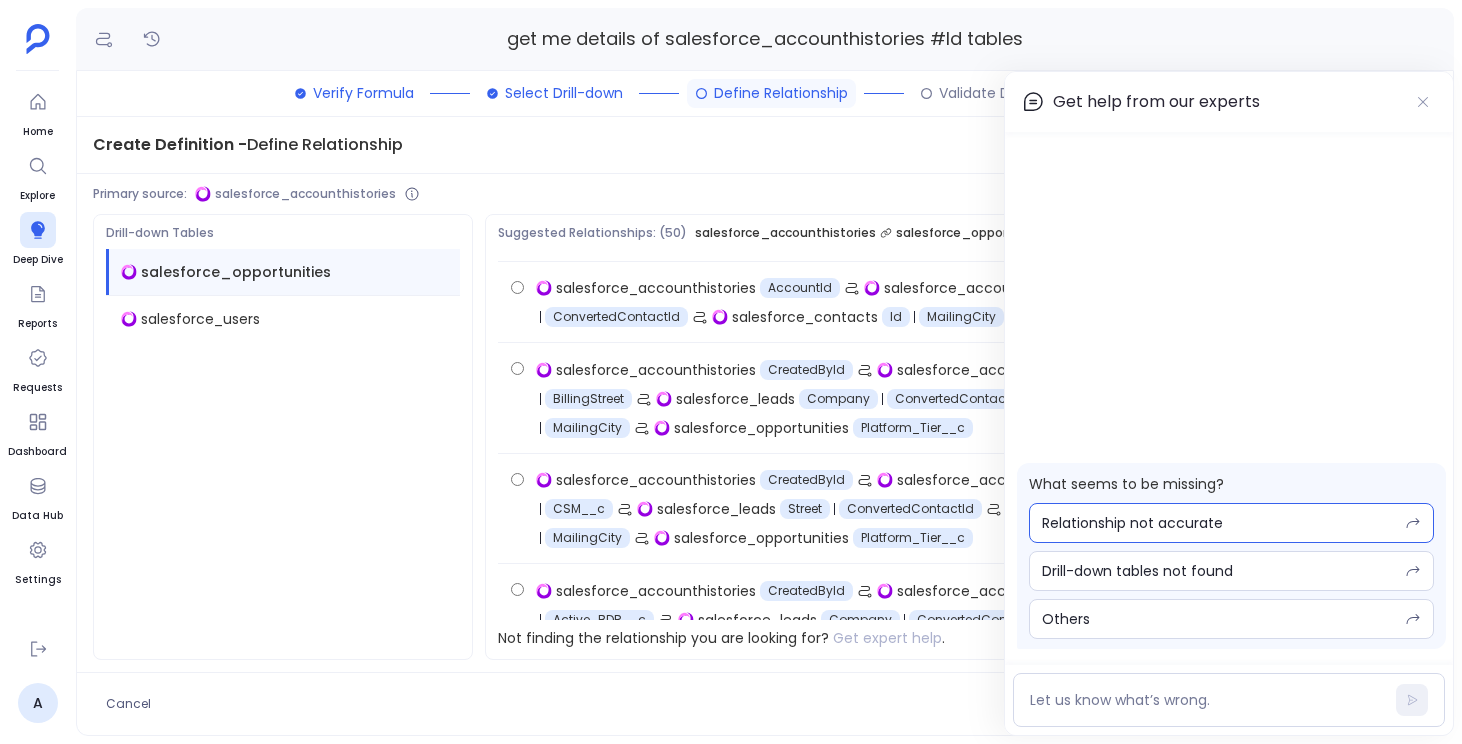 click on "Relationship not accurate" at bounding box center (1231, 523) 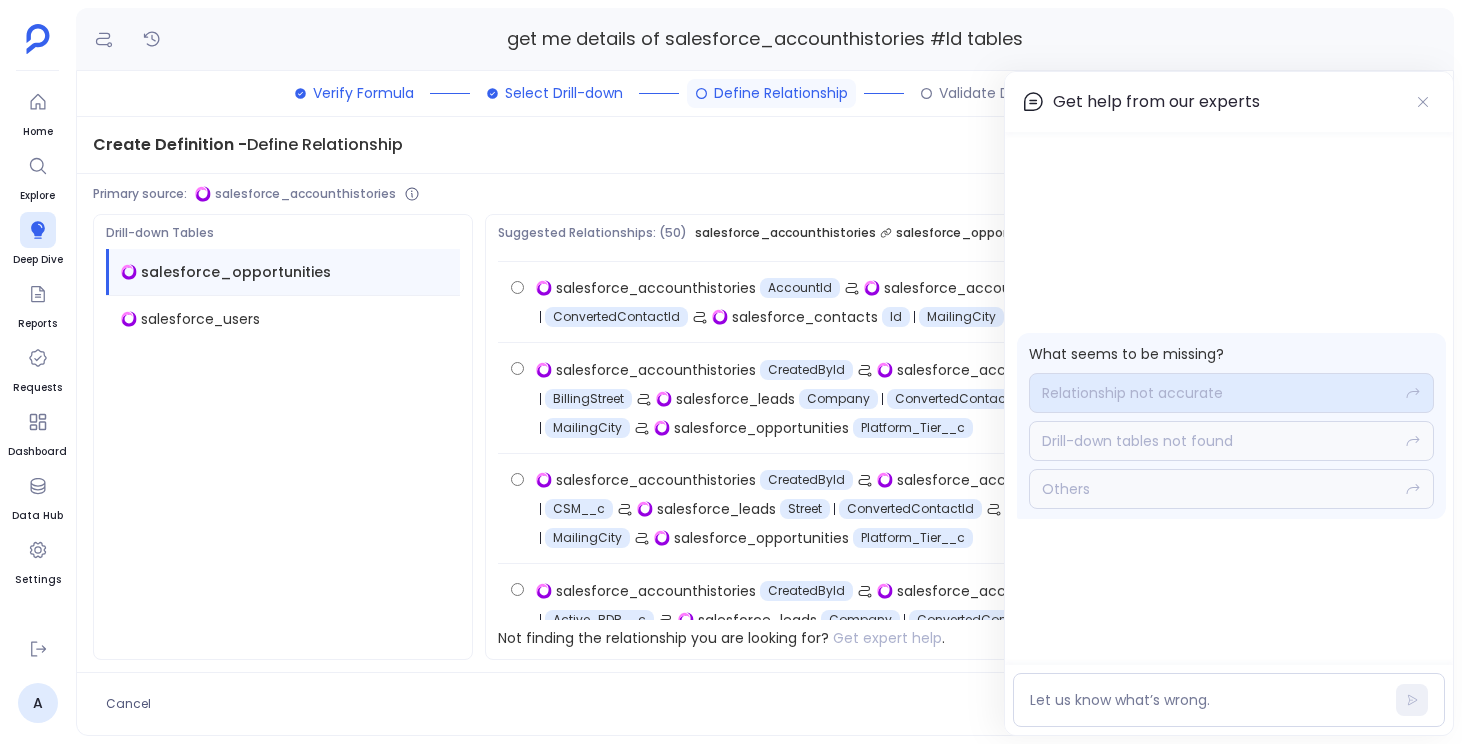 scroll, scrollTop: 0, scrollLeft: 0, axis: both 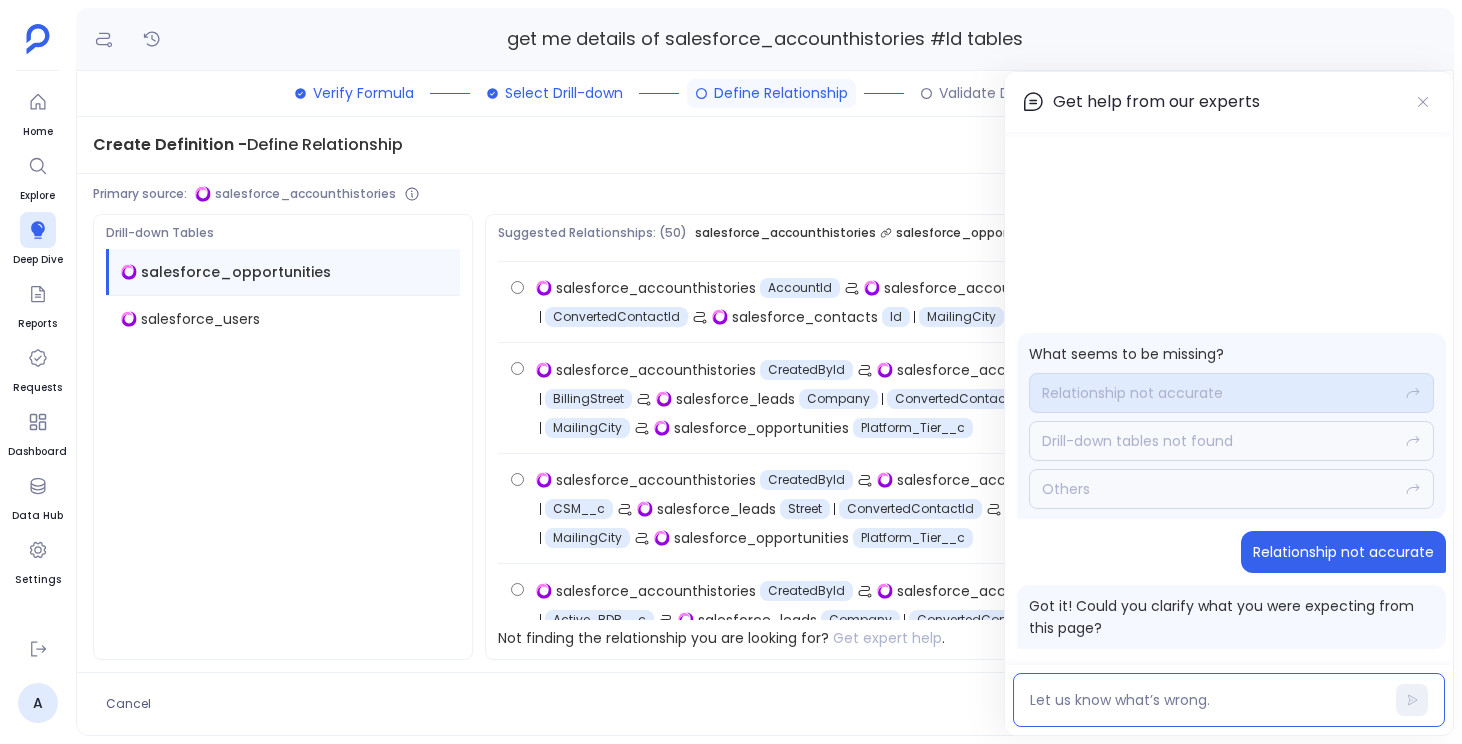 click at bounding box center (1205, 700) 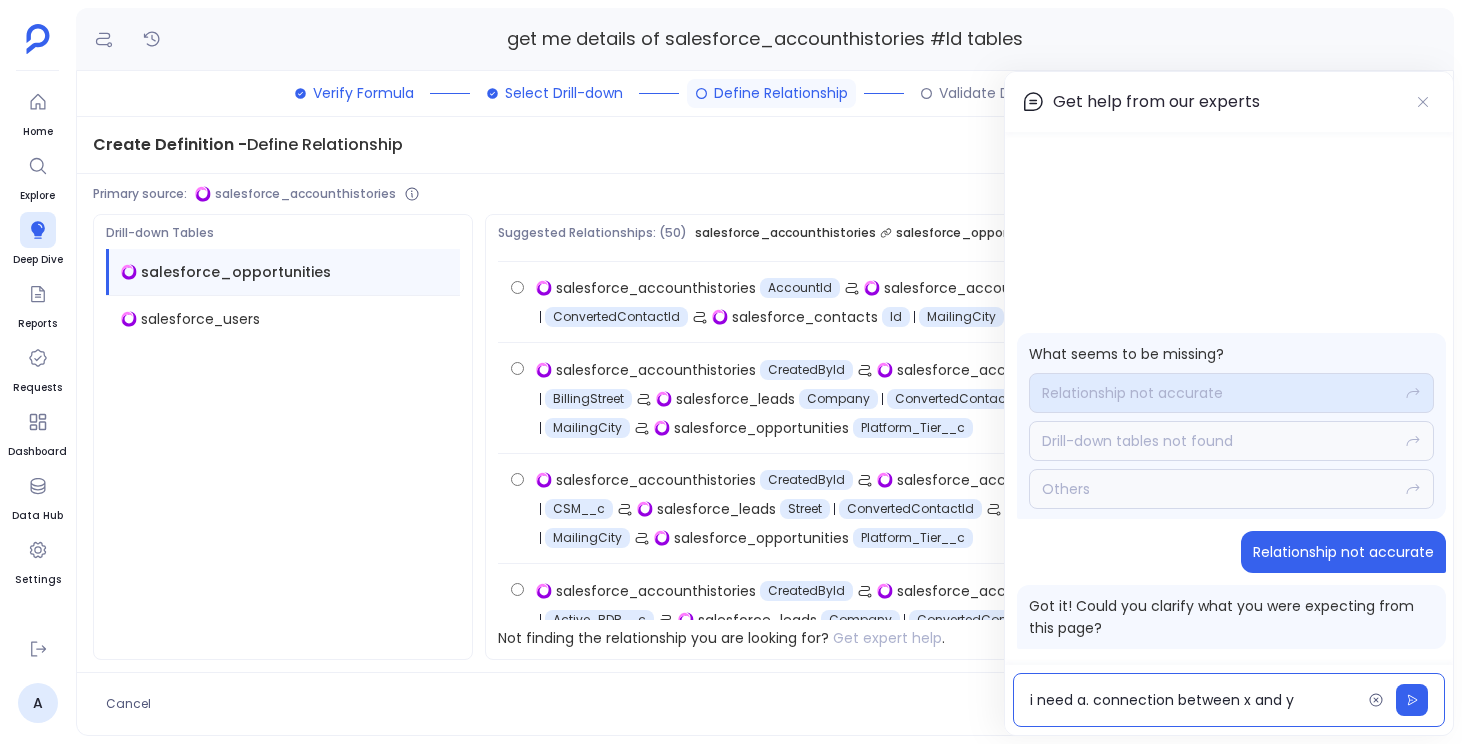 type on "i need a. connection between x and y" 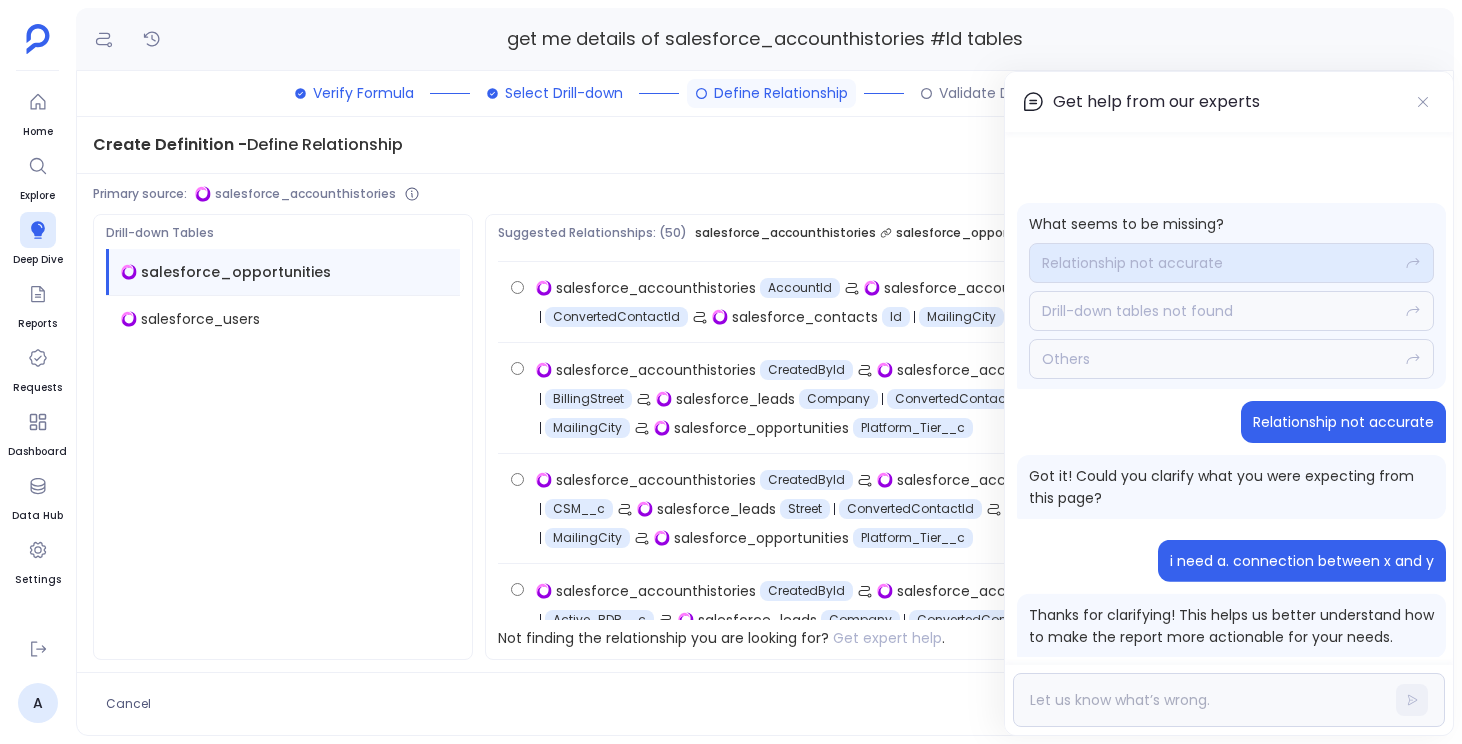 scroll, scrollTop: 0, scrollLeft: 0, axis: both 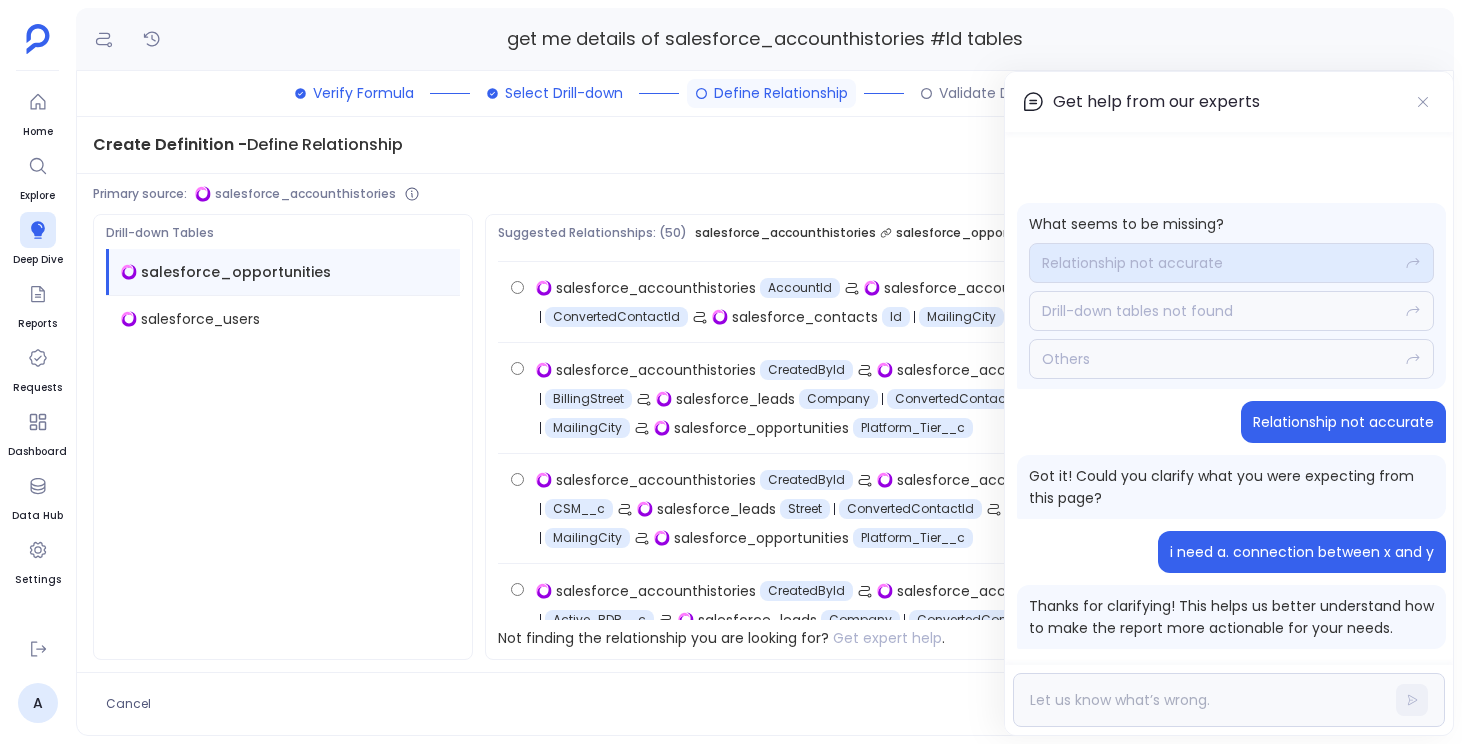 click on "Get help from our experts" at bounding box center (1231, 102) 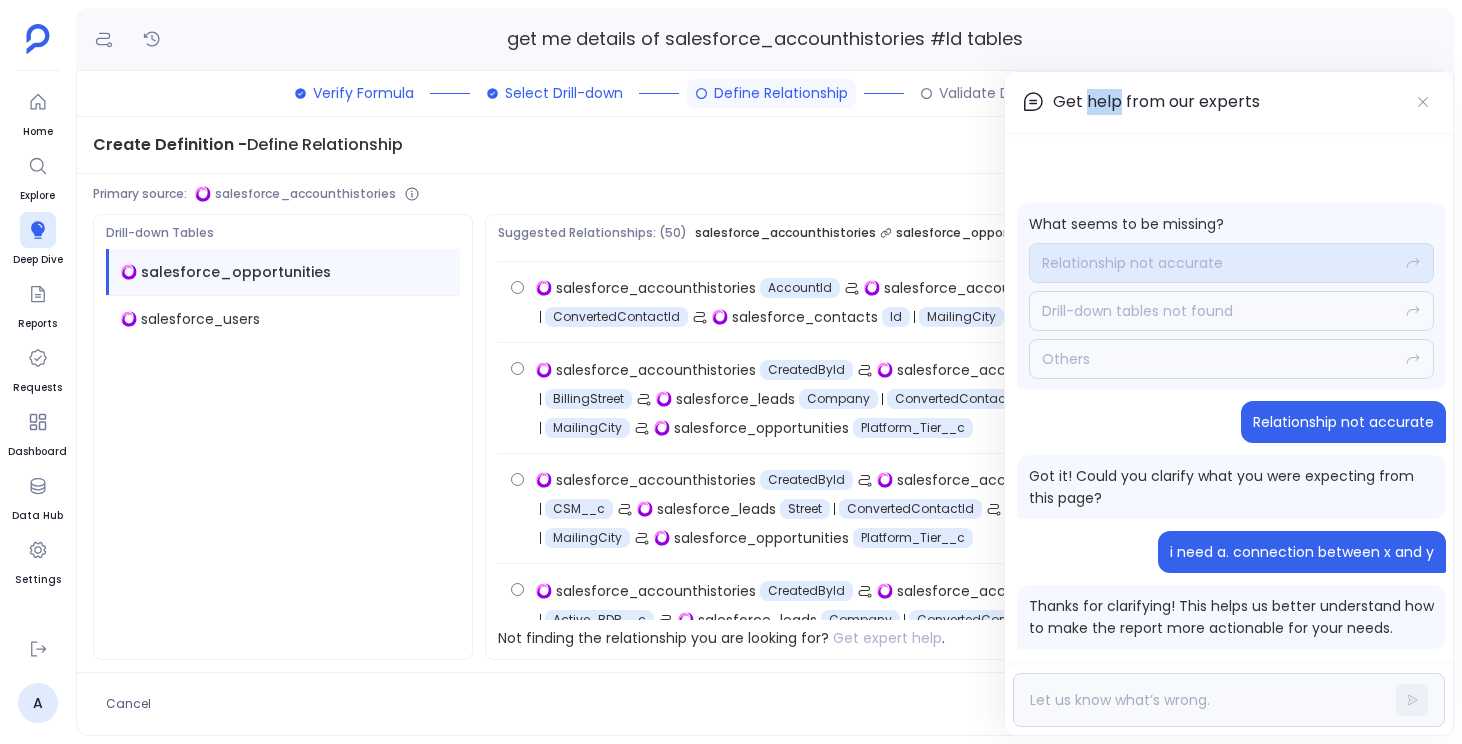 click on "Get help from our experts" at bounding box center [1231, 102] 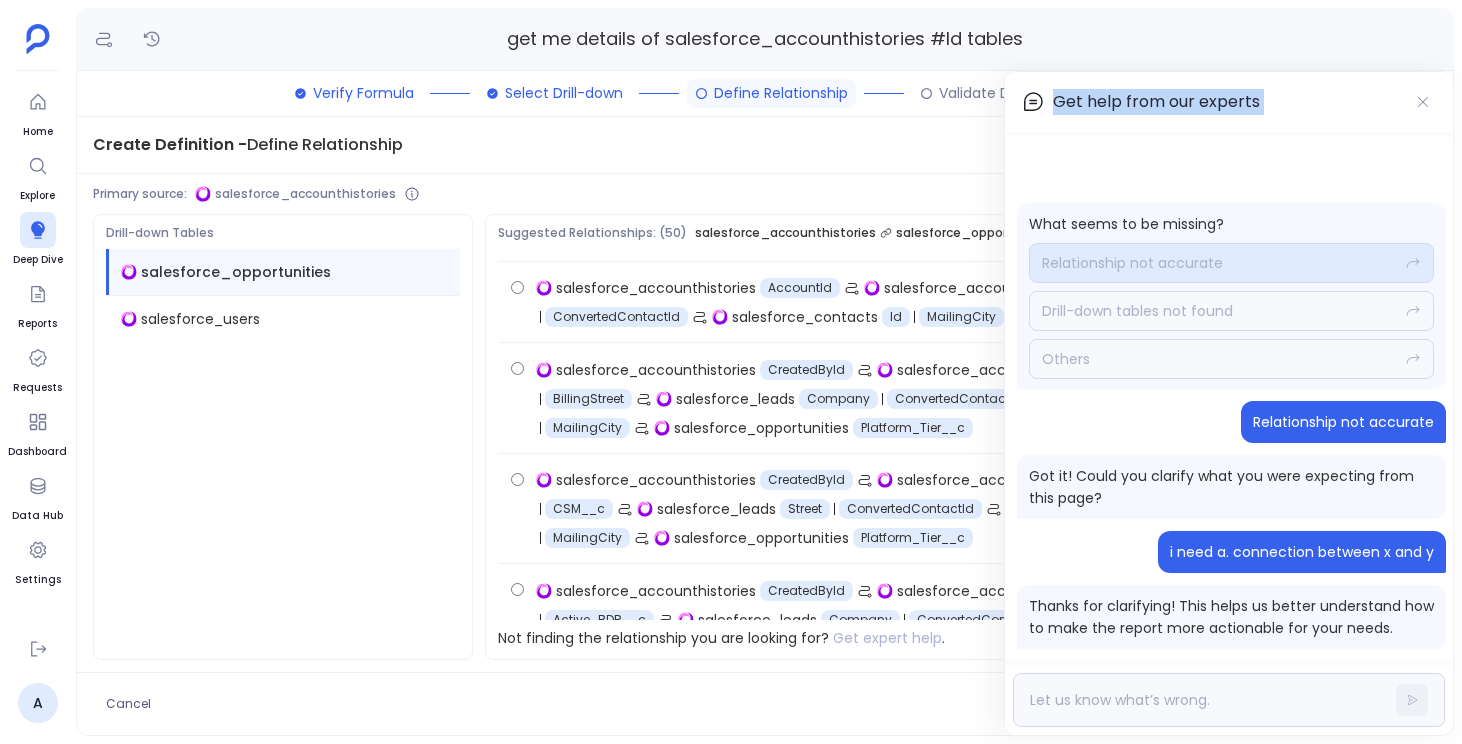 click on "Get help from our experts" at bounding box center [1231, 102] 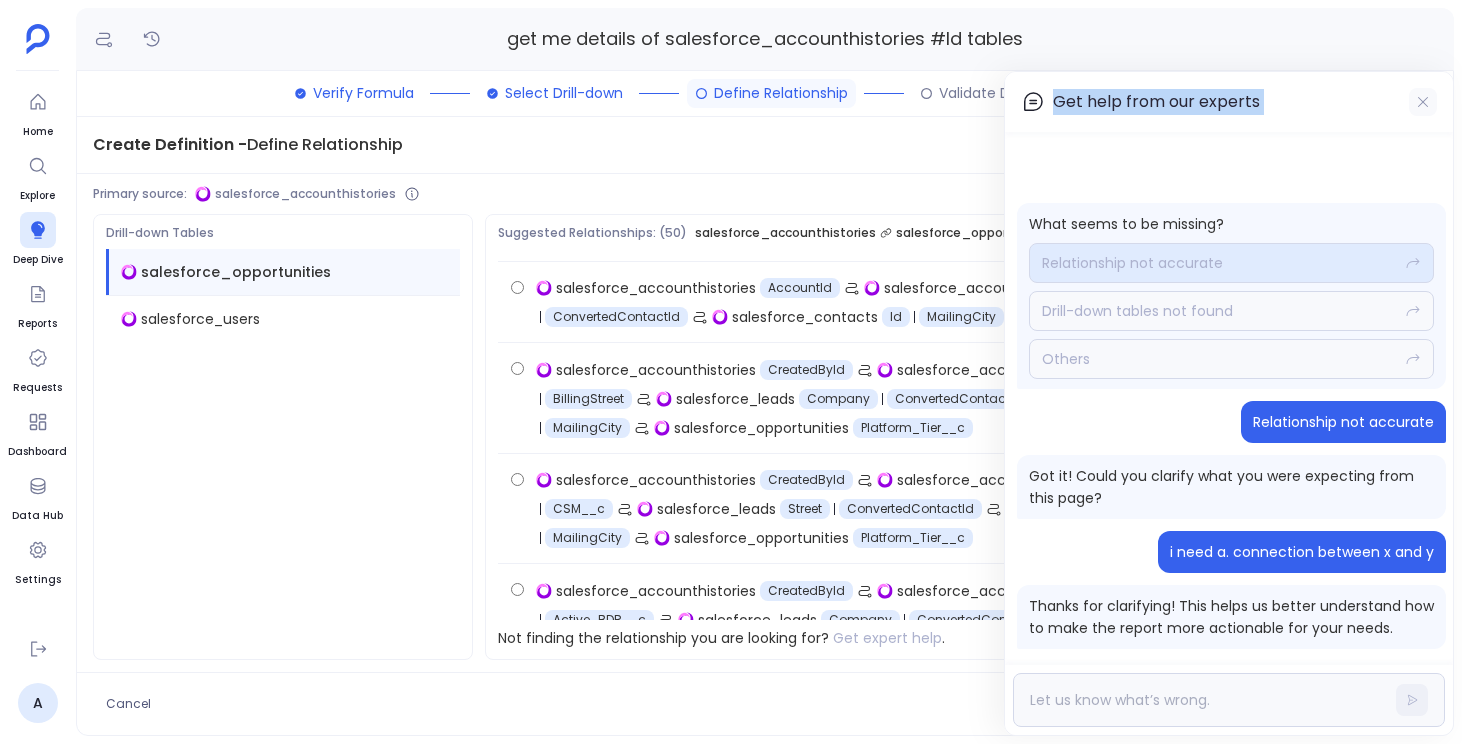 click 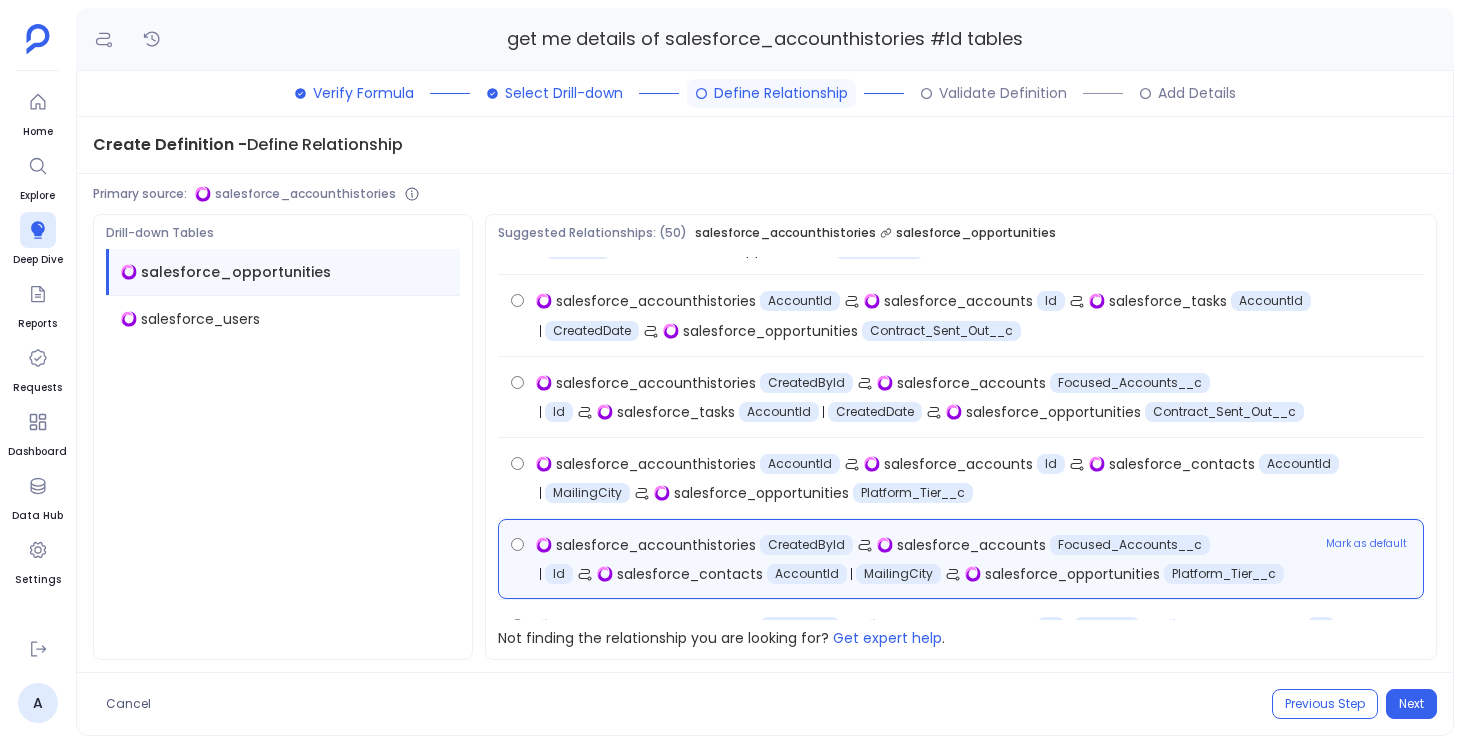 scroll, scrollTop: 0, scrollLeft: 0, axis: both 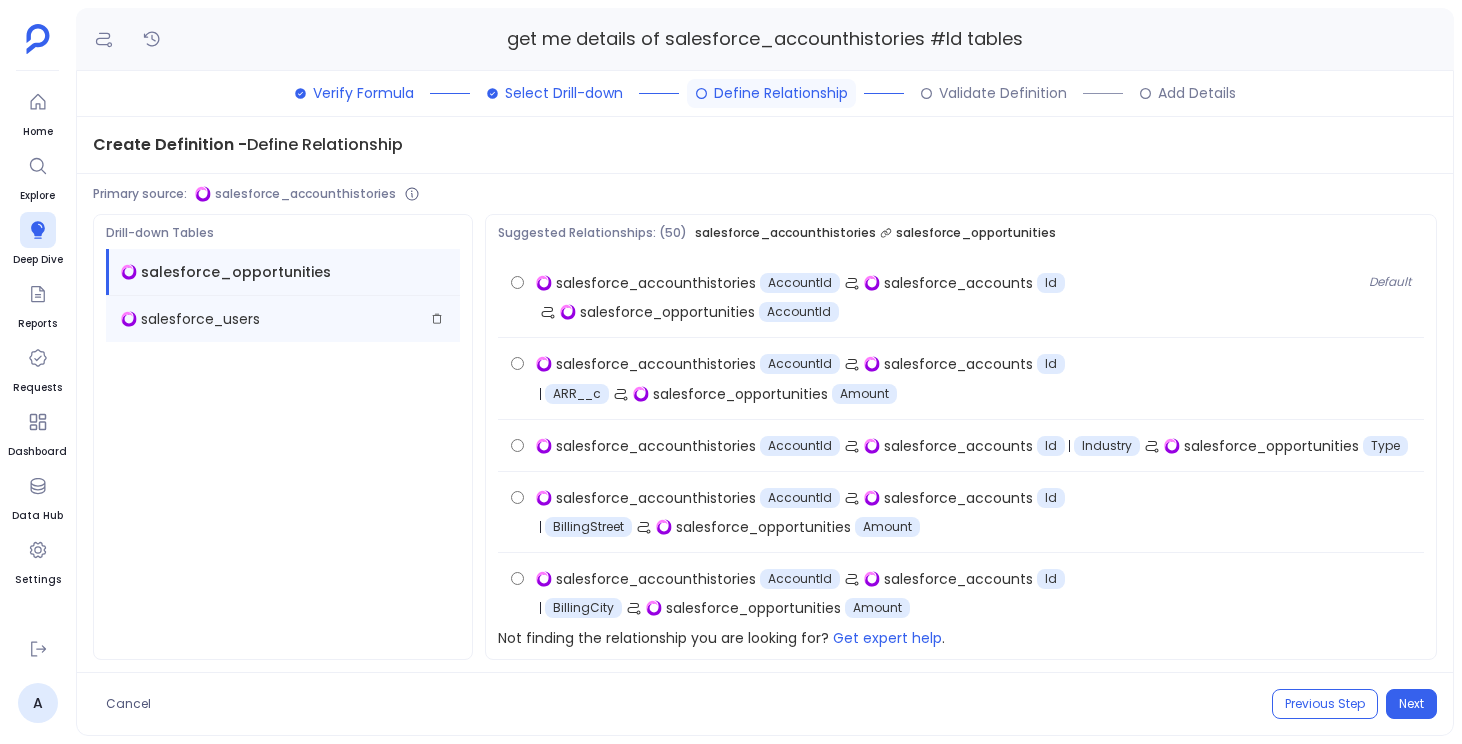 click on "salesforce_users" at bounding box center [263, 319] 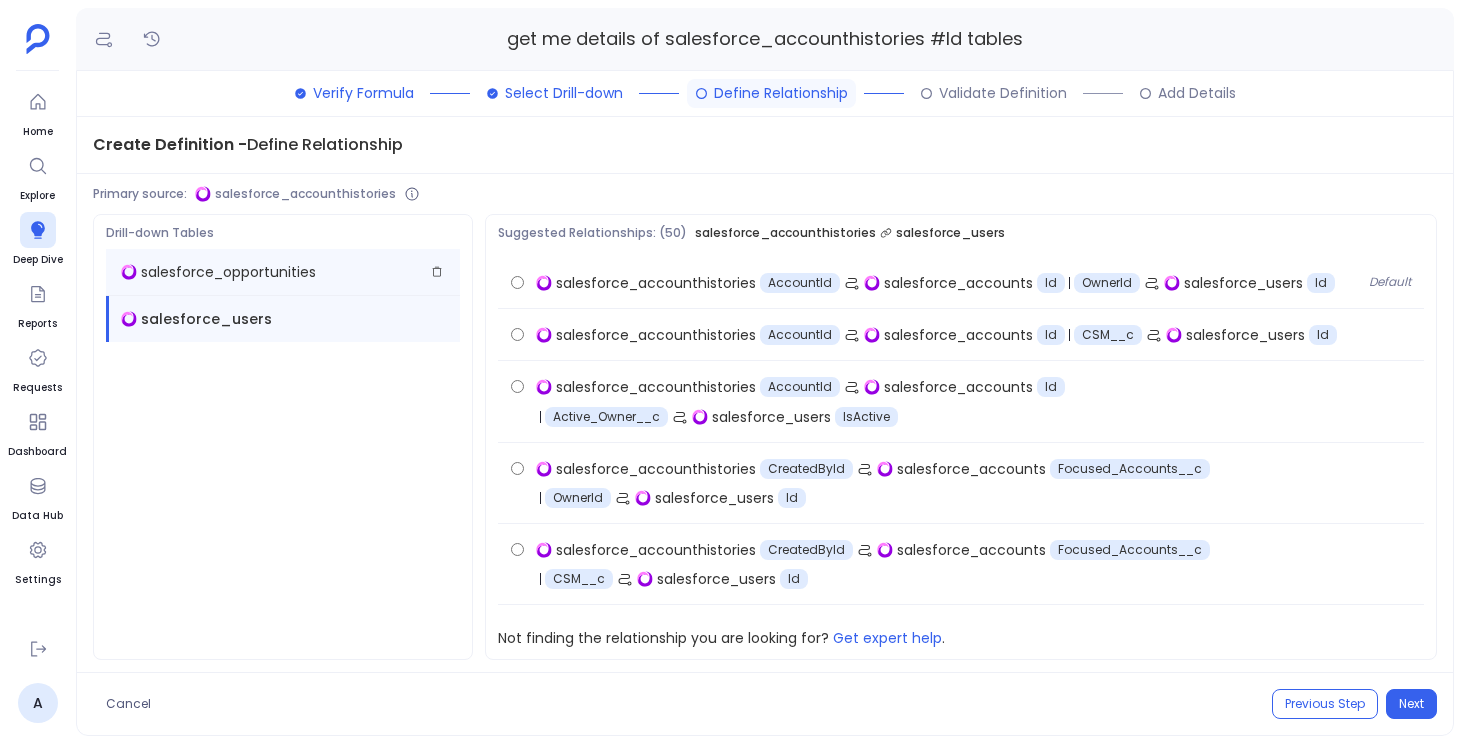click on "salesforce_opportunities" at bounding box center (263, 272) 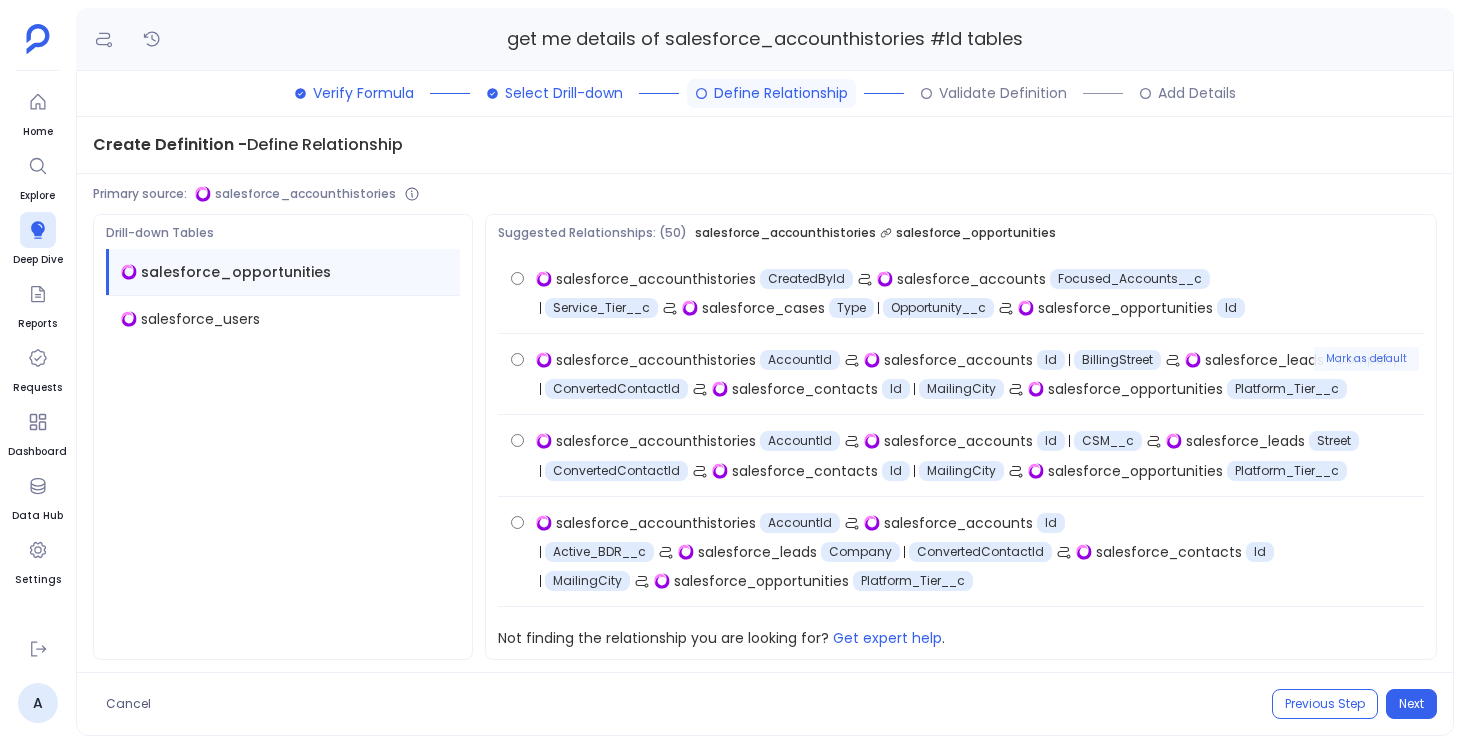 scroll, scrollTop: 3881, scrollLeft: 0, axis: vertical 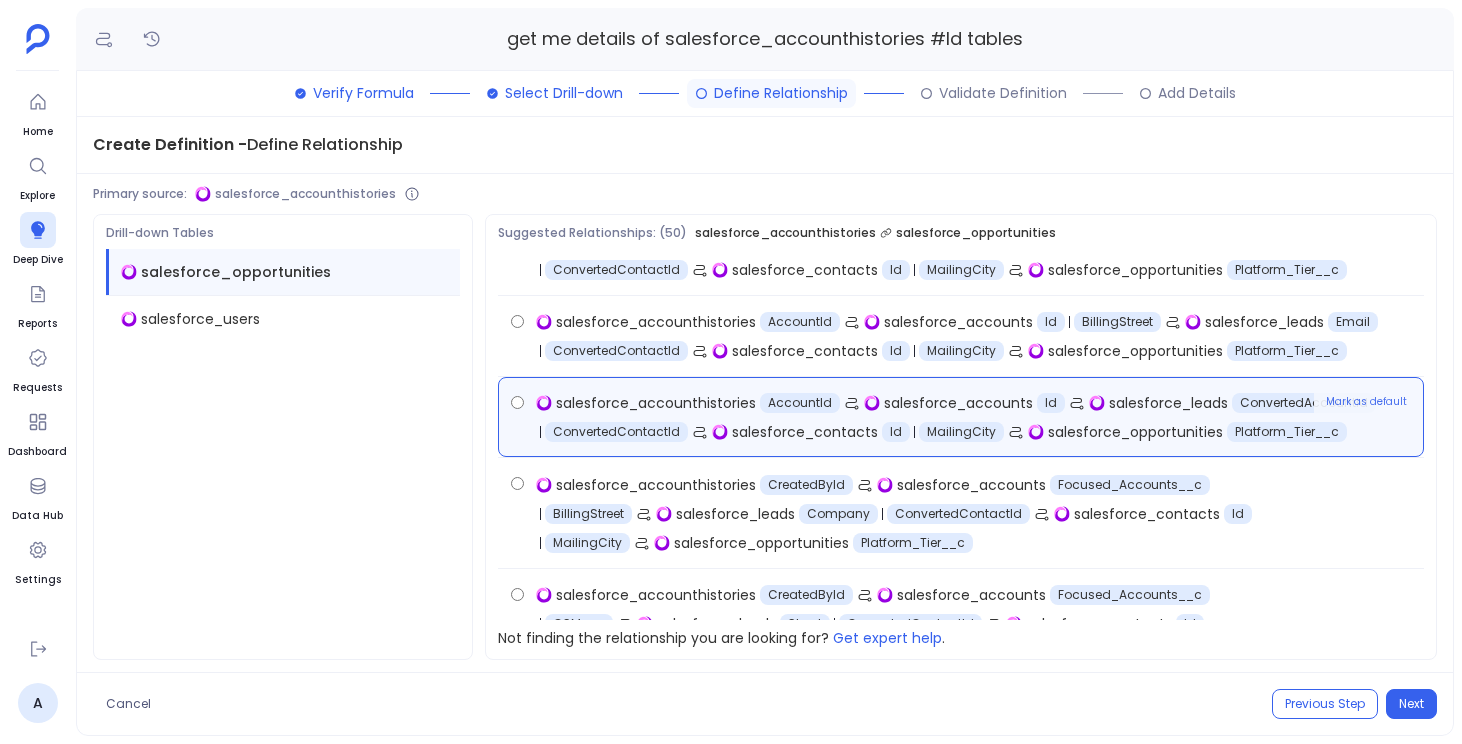 click on "salesforce_accounthistories" at bounding box center [656, 403] 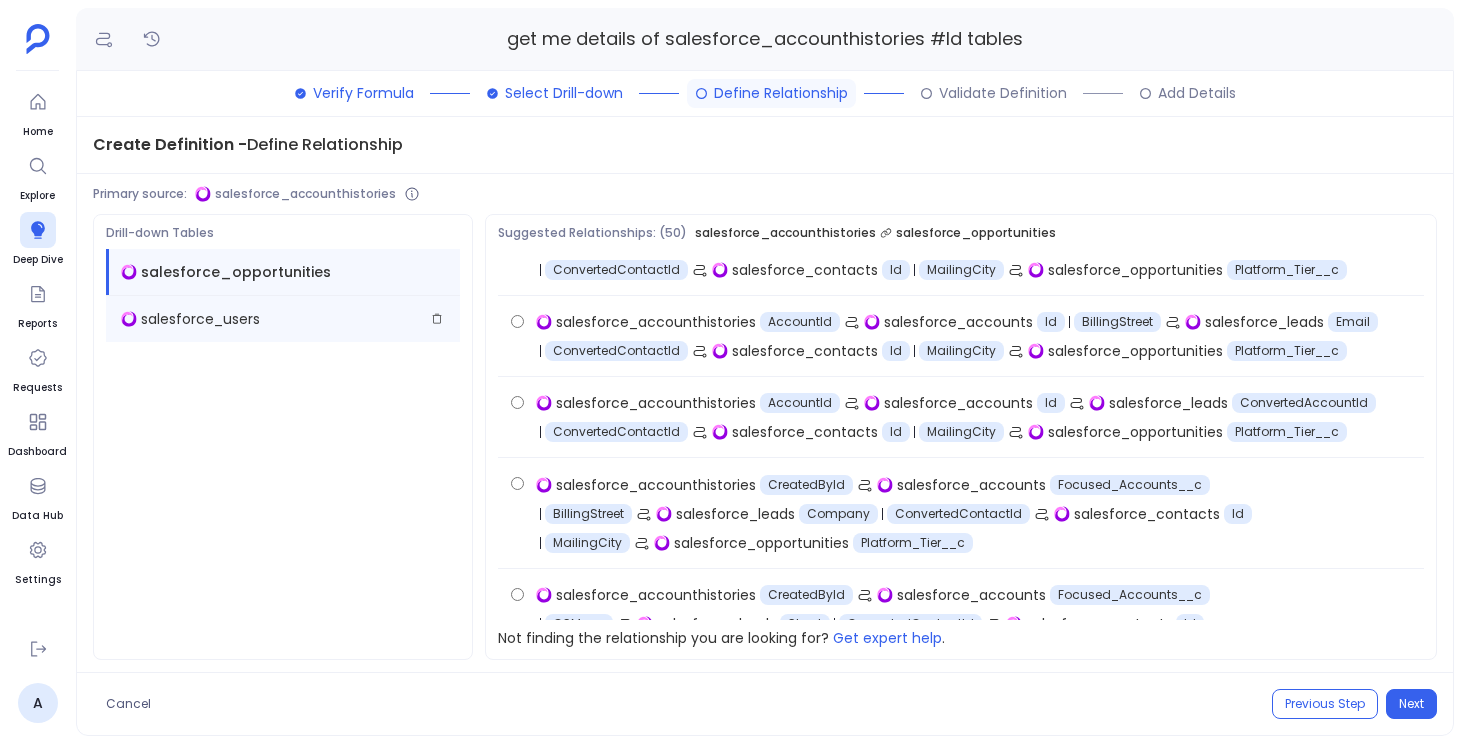 click on "salesforce_users" at bounding box center (263, 319) 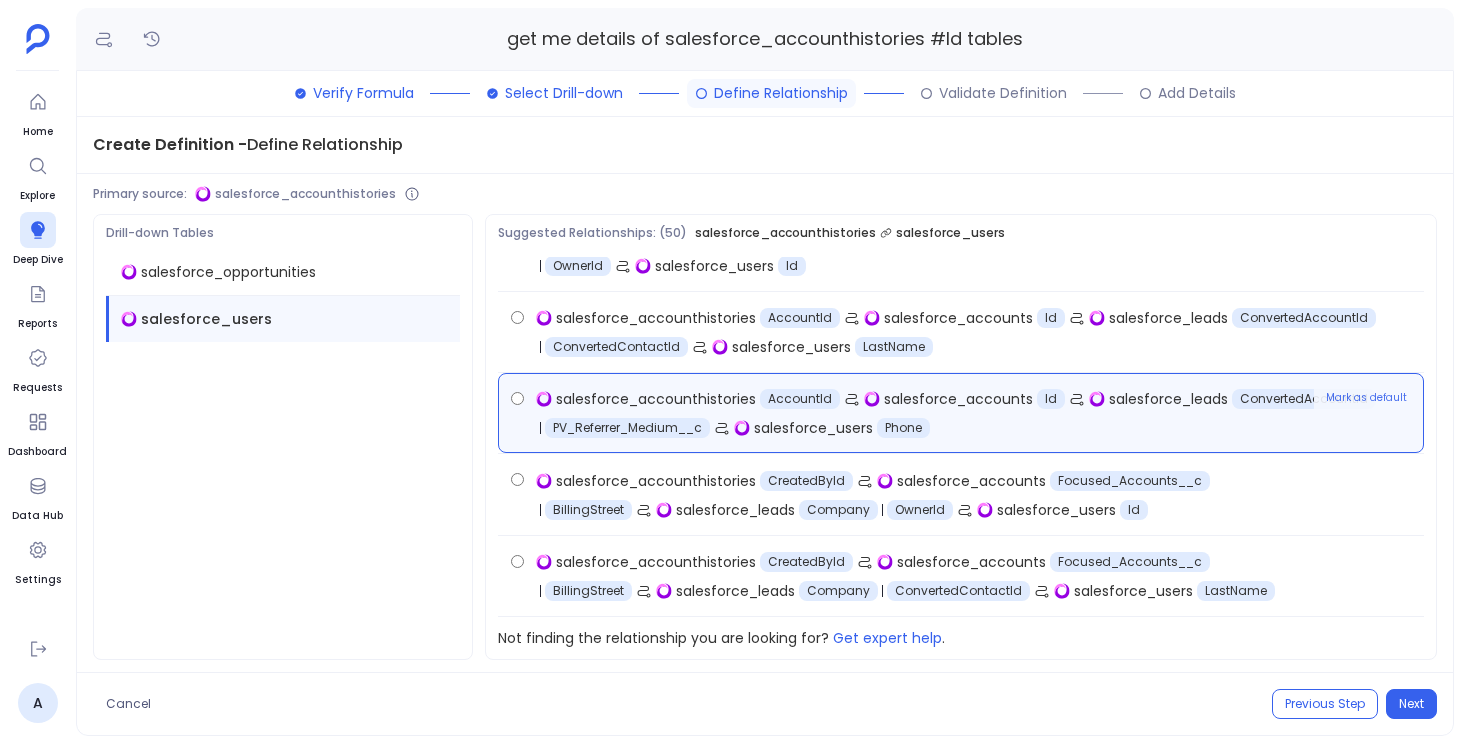 click on "PV_Referrer_Medium__c salesforce_users Phone" at bounding box center (735, 428) 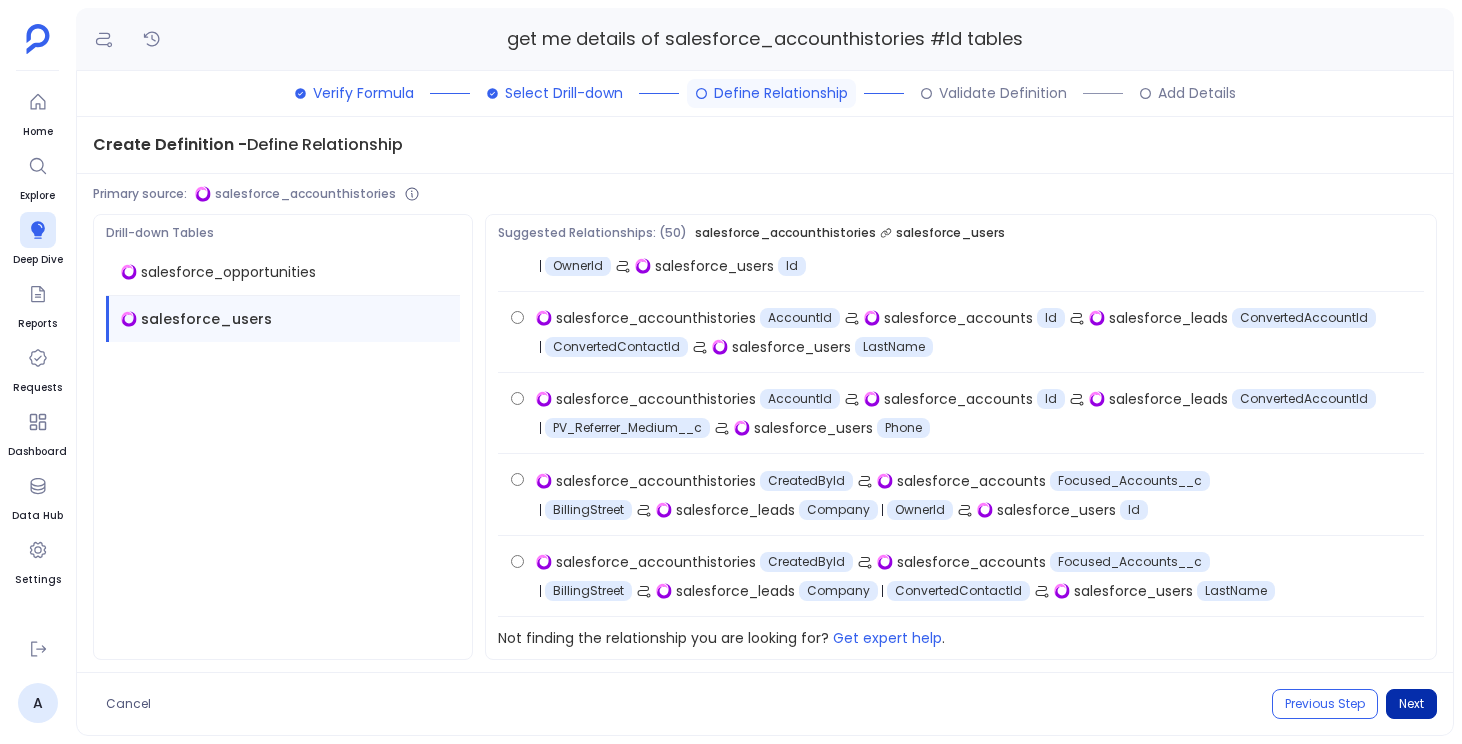 click on "Next" at bounding box center (1411, 704) 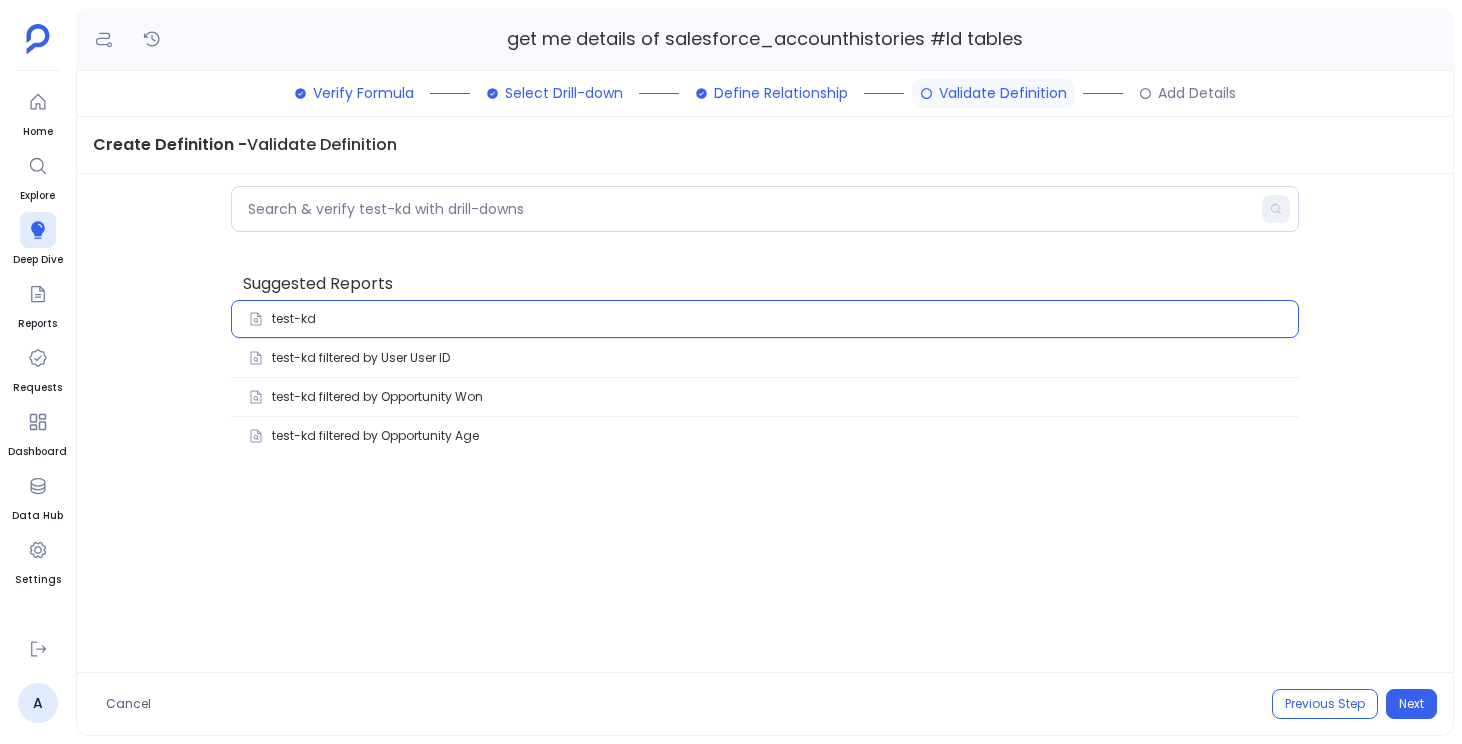 click on "test-kd" at bounding box center (765, 319) 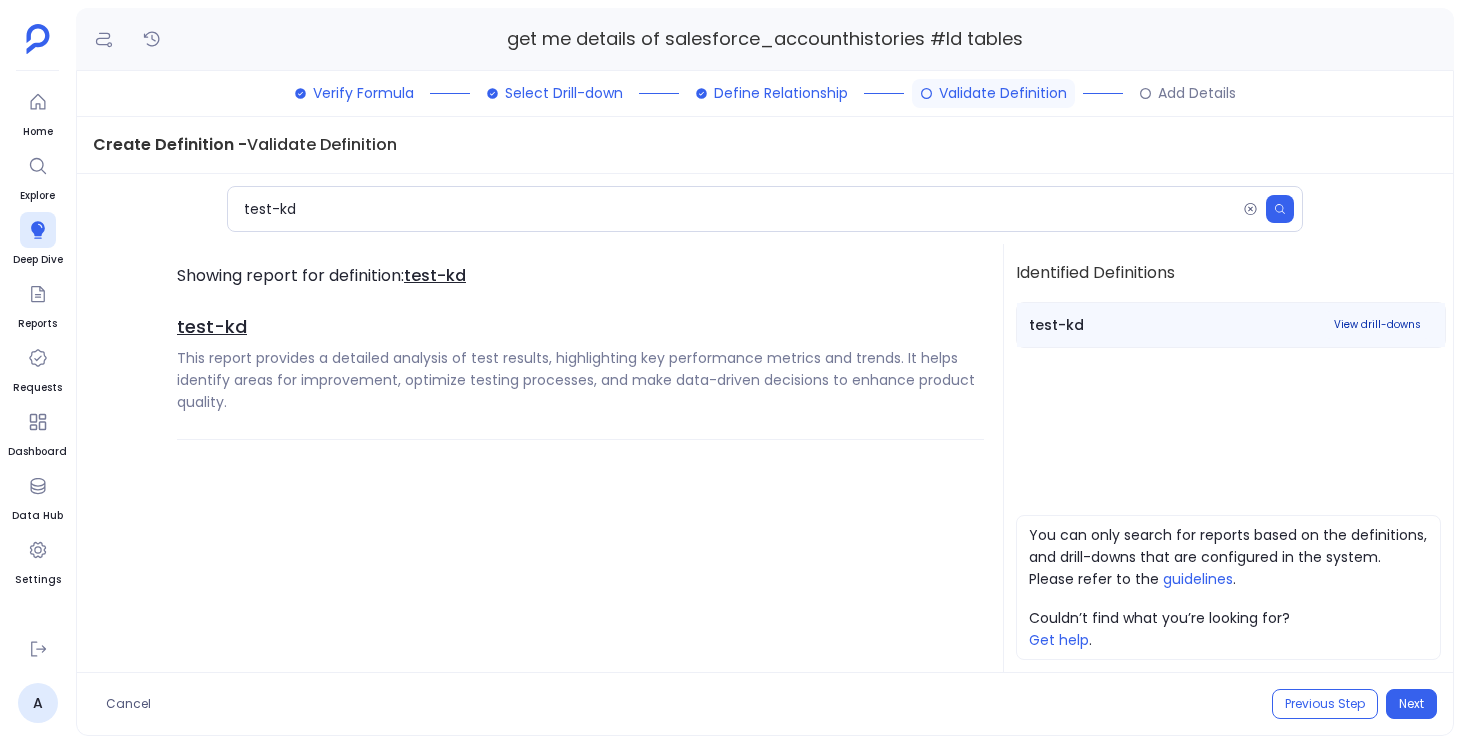 click on "View drill-downs" at bounding box center (1377, 325) 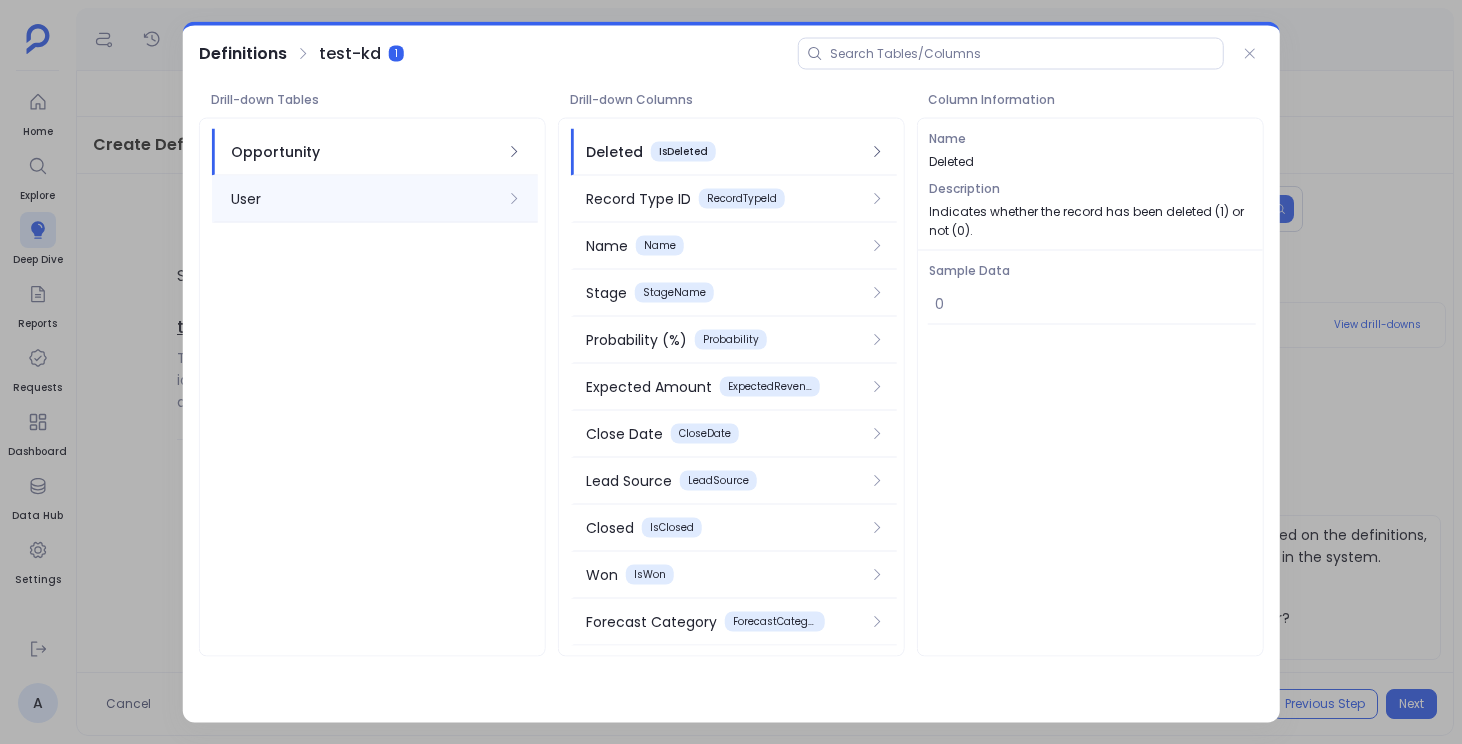 click on "User" at bounding box center [364, 199] 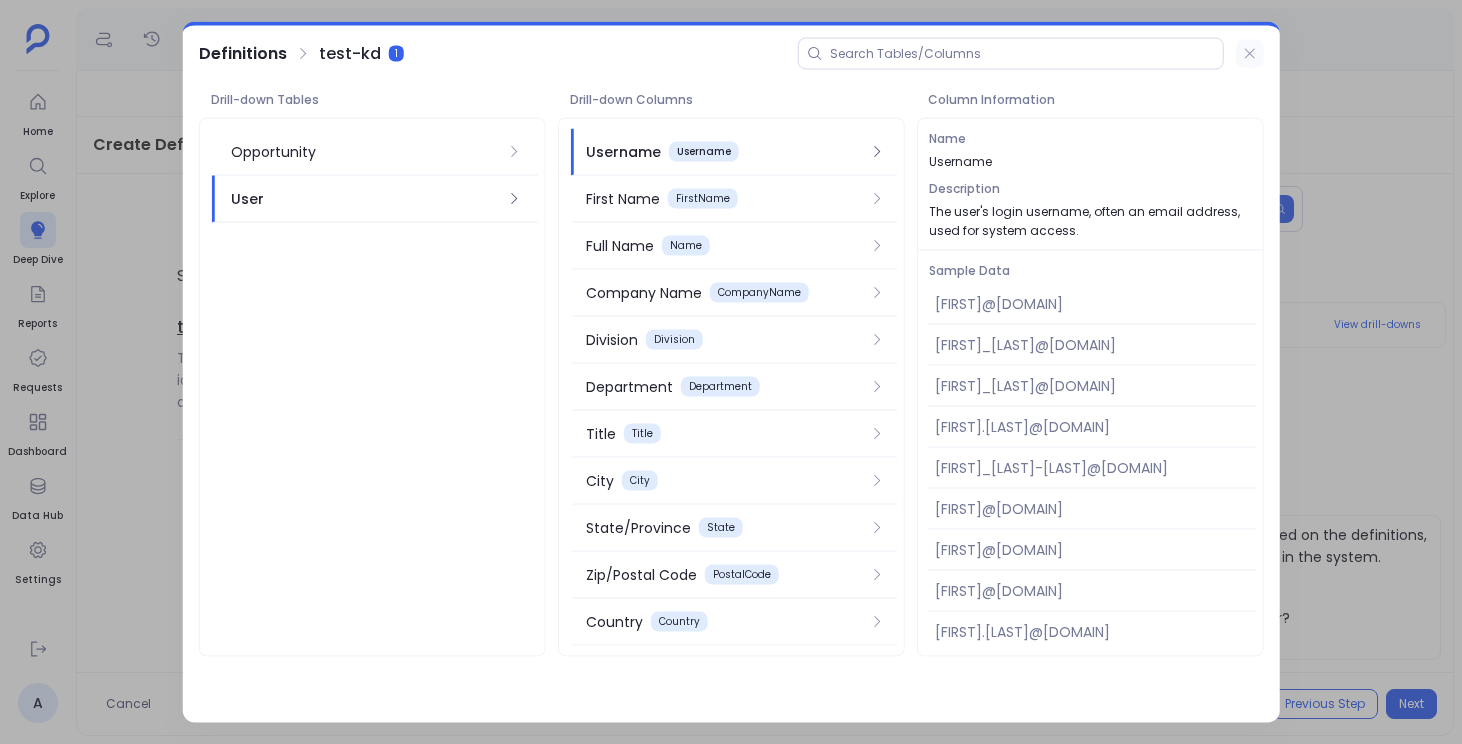 click 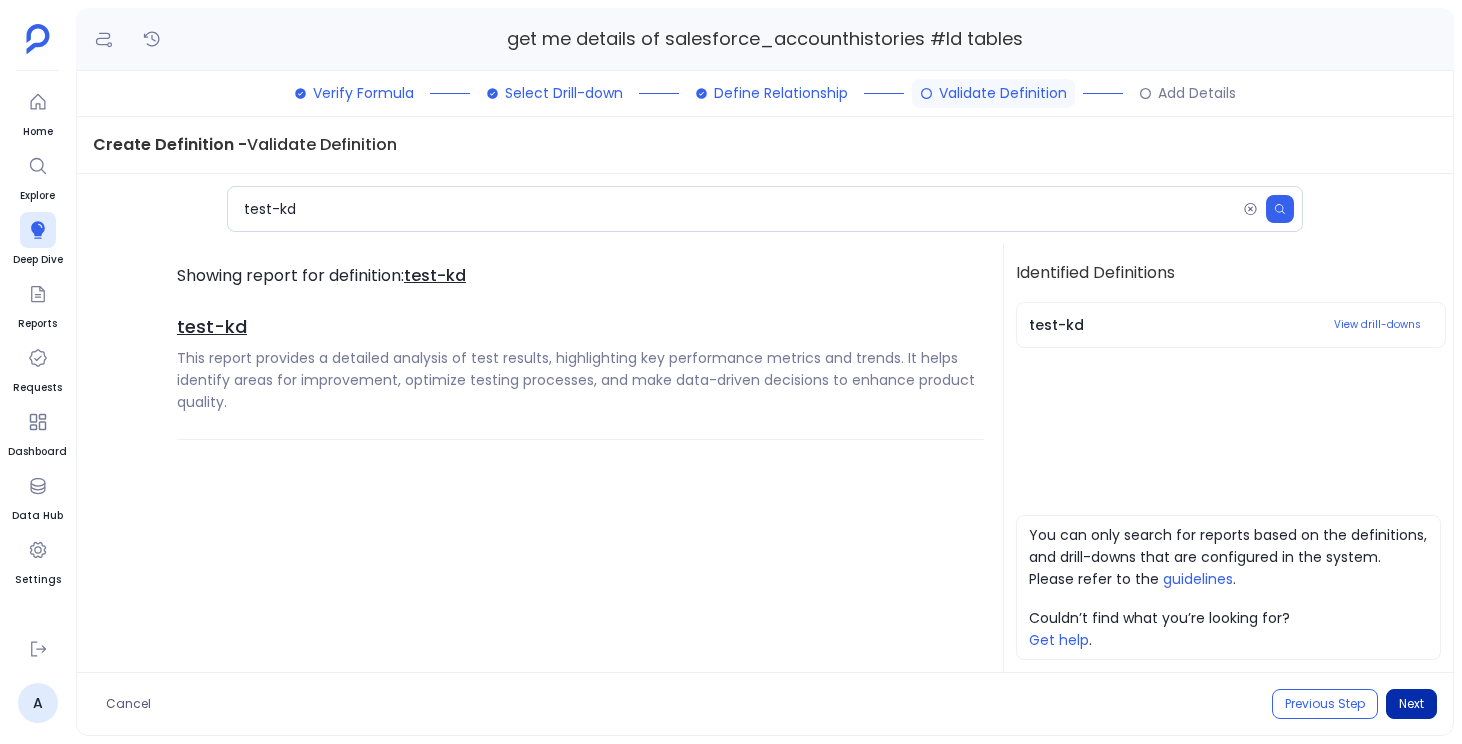 click on "Next" at bounding box center (1411, 704) 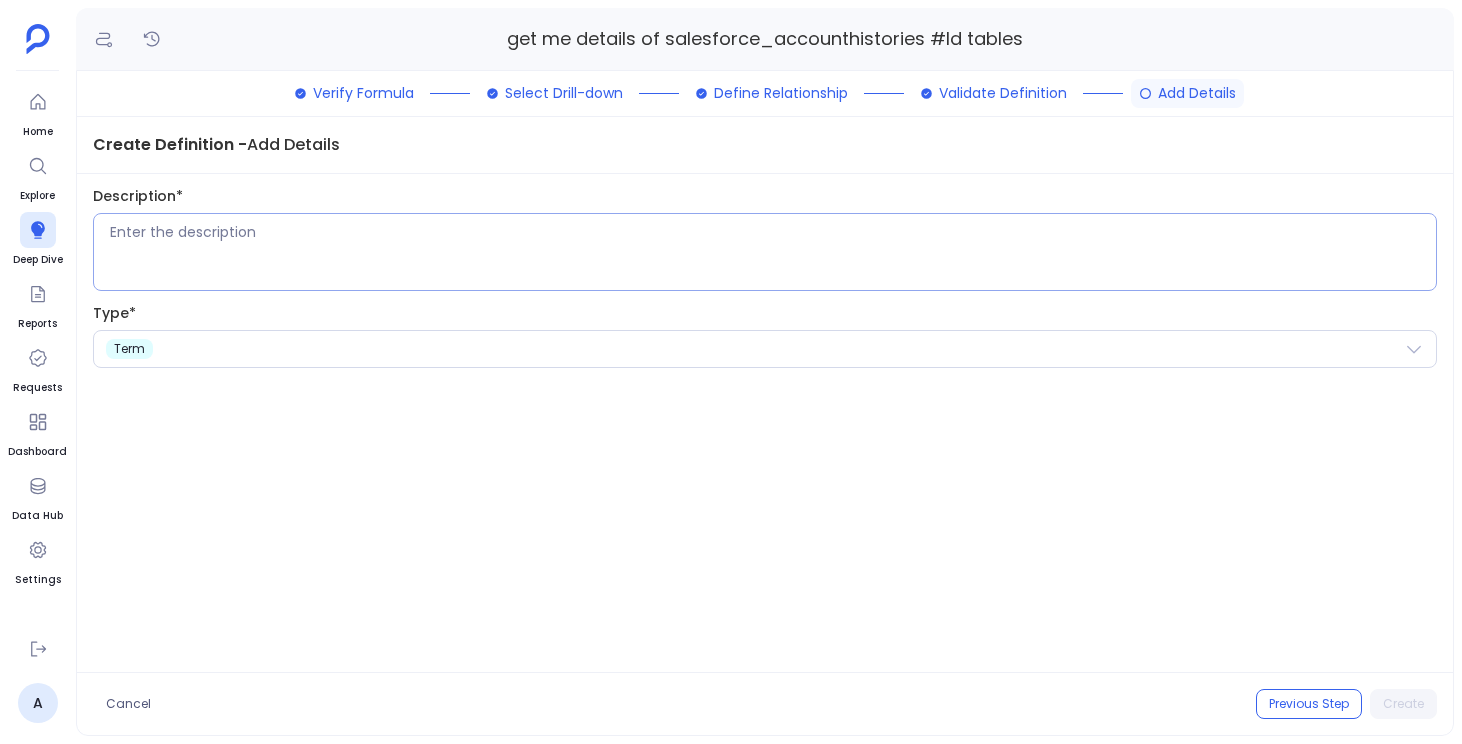 click at bounding box center [773, 252] 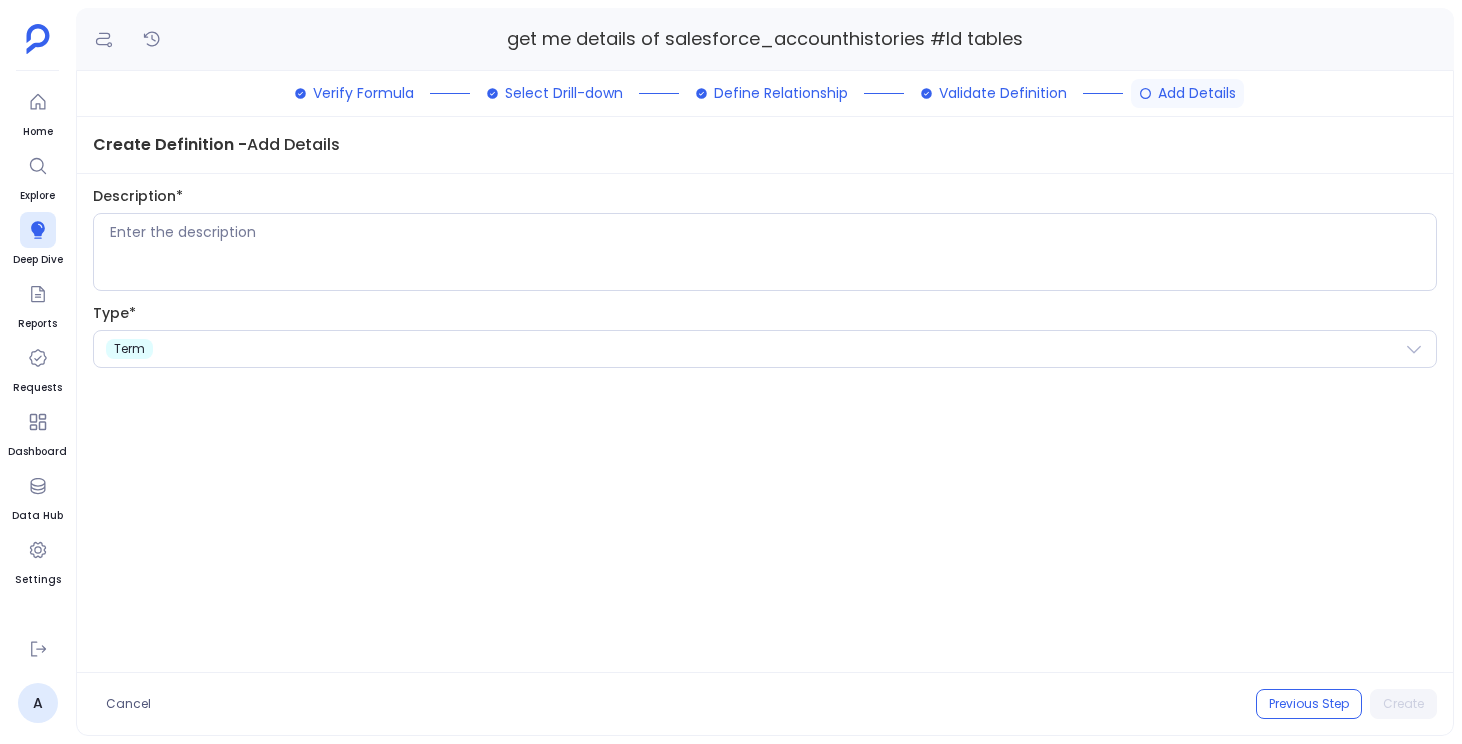 click on "Description* Type* term" at bounding box center (765, 423) 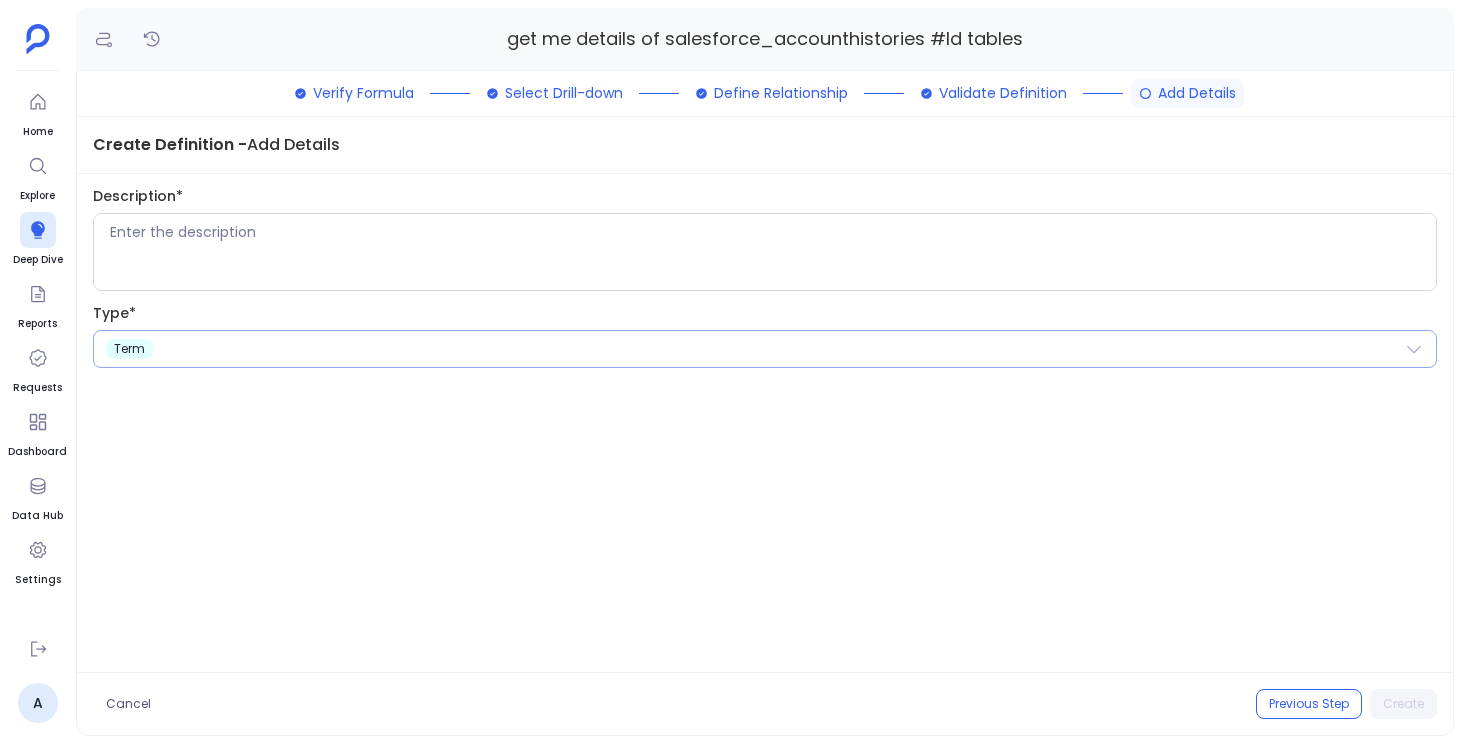 click on "term" at bounding box center (765, 349) 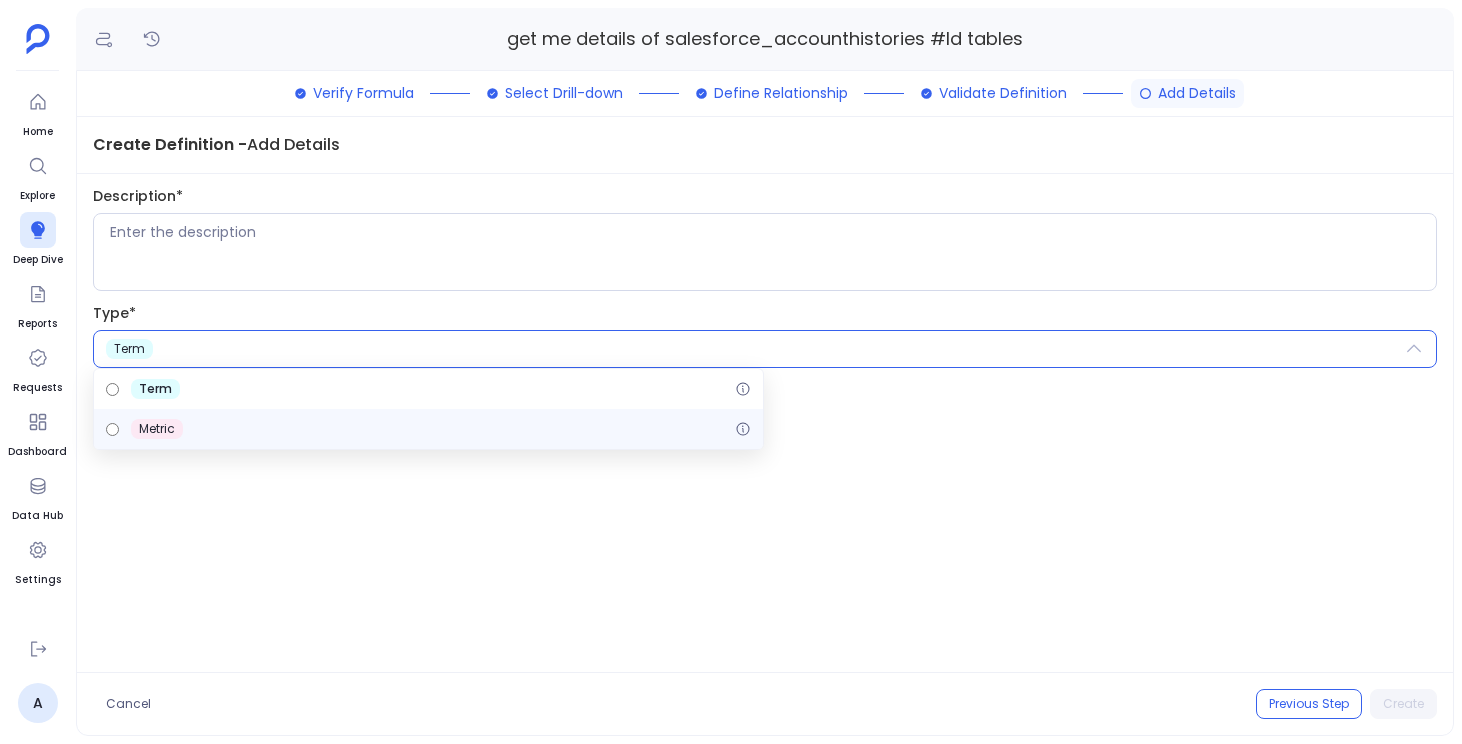 click on "metric" at bounding box center [157, 429] 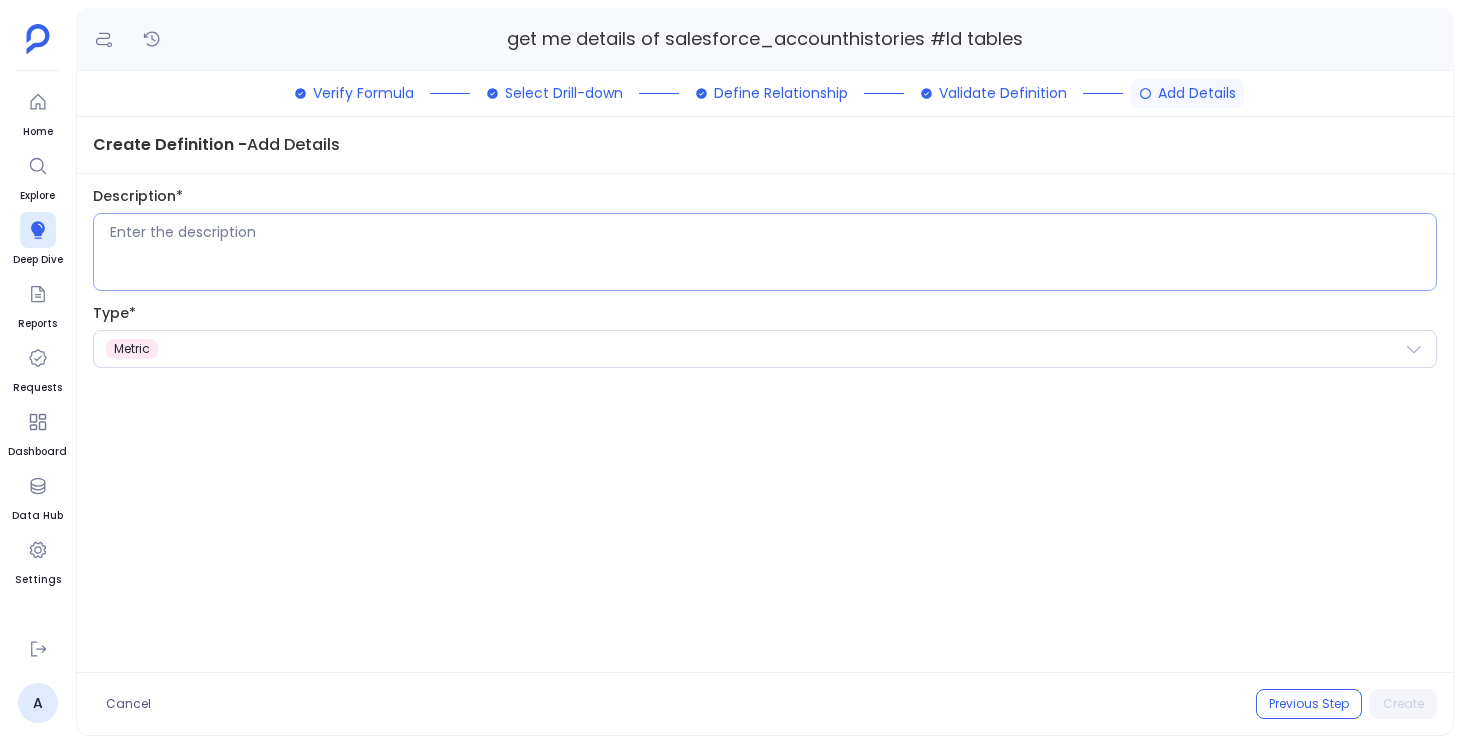 click at bounding box center [773, 252] 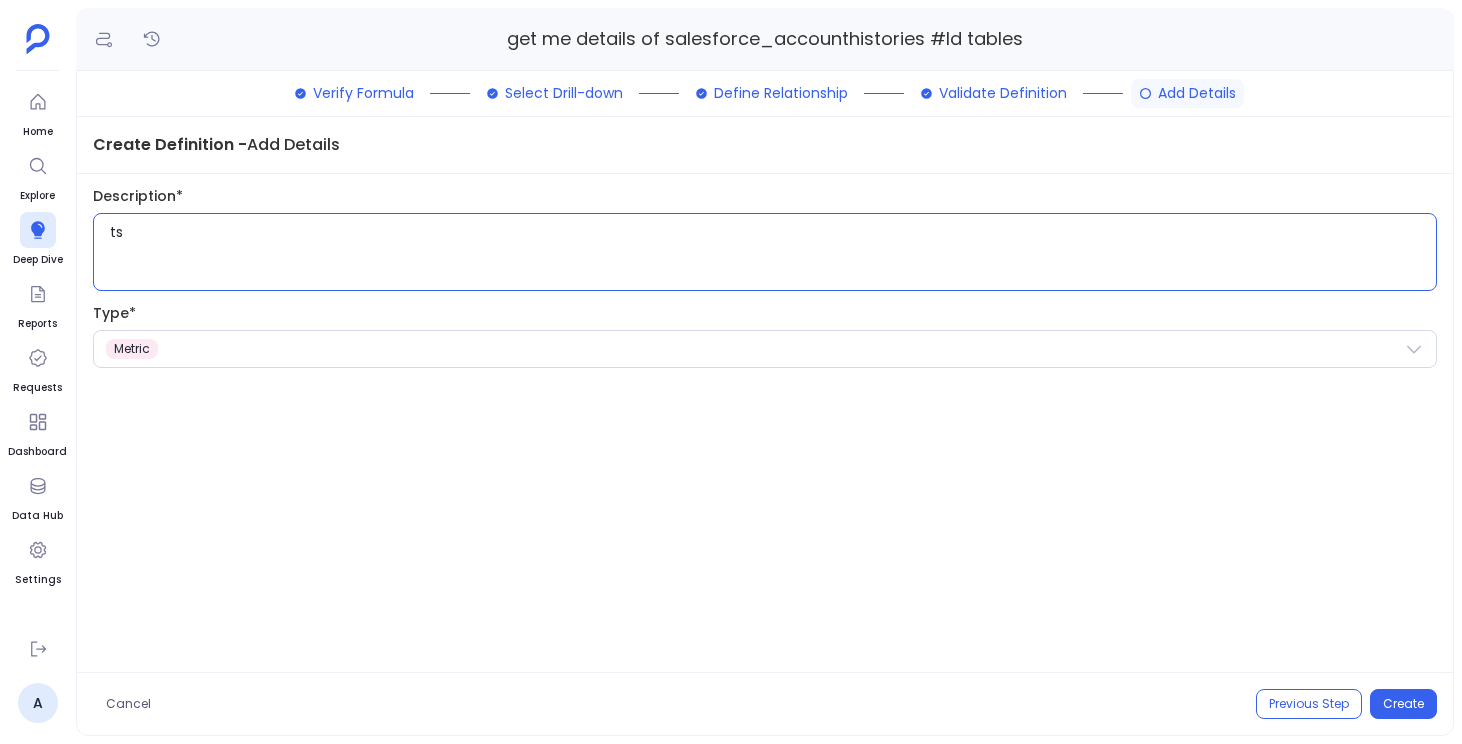 type on "t" 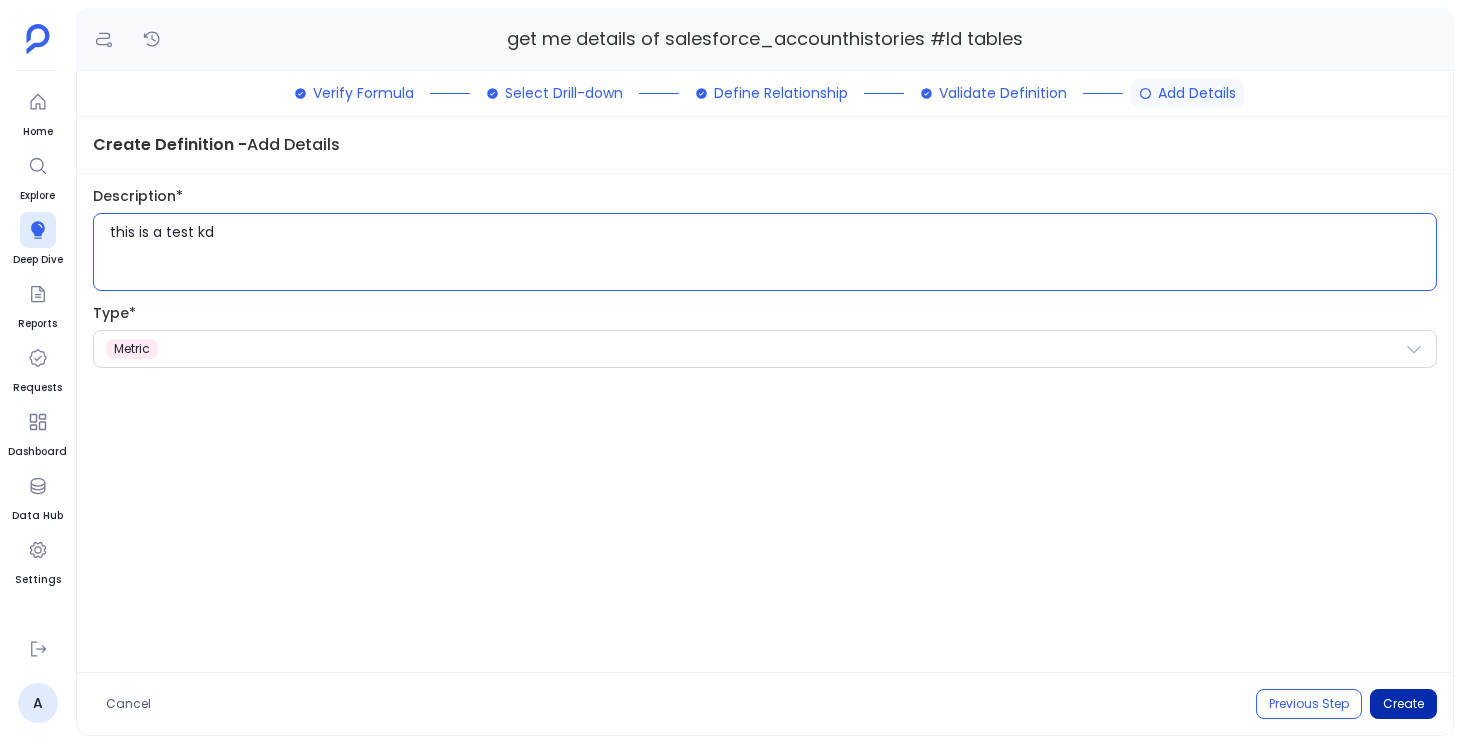 type on "this is a test kd" 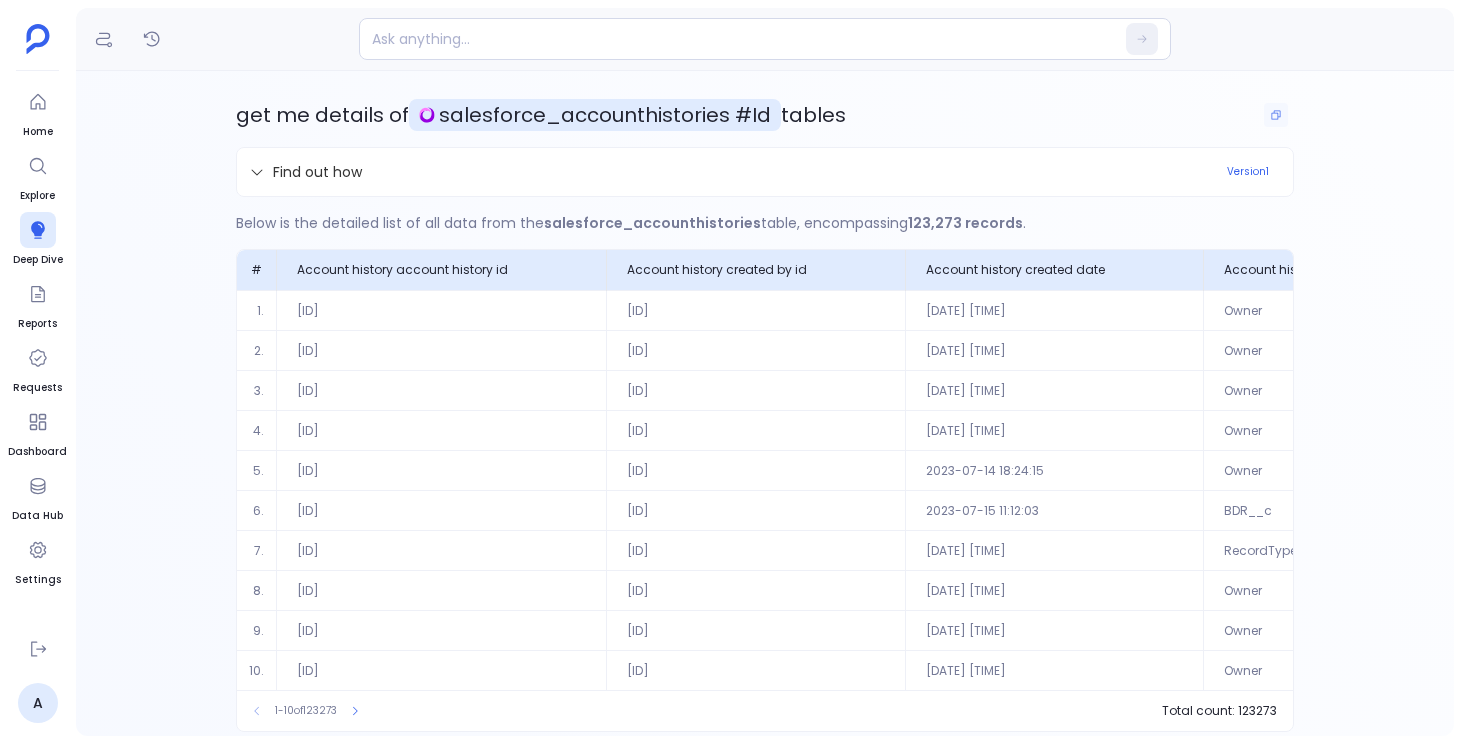 click on "salesforce_accounthistories #Id" at bounding box center [605, 115] 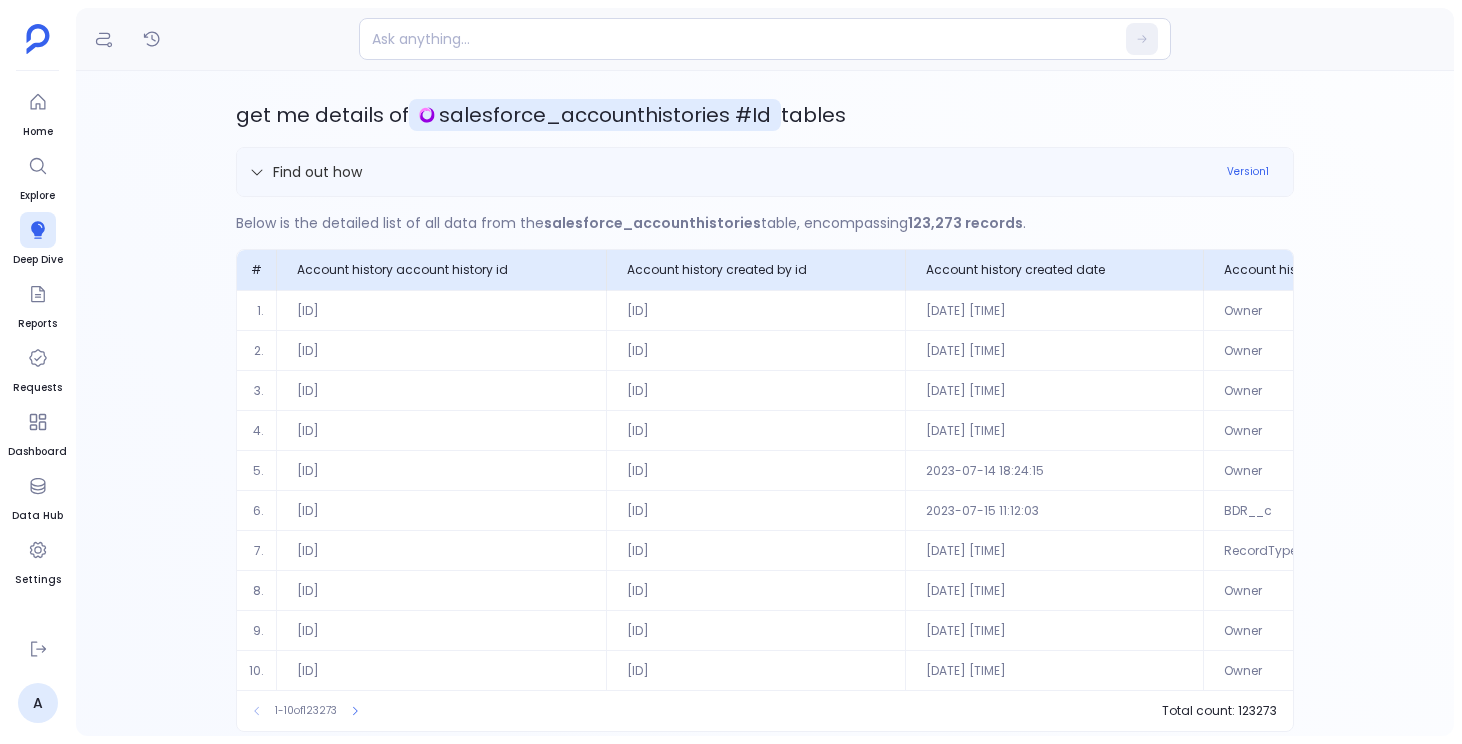 click on "Find out how Version  1" at bounding box center [765, 172] 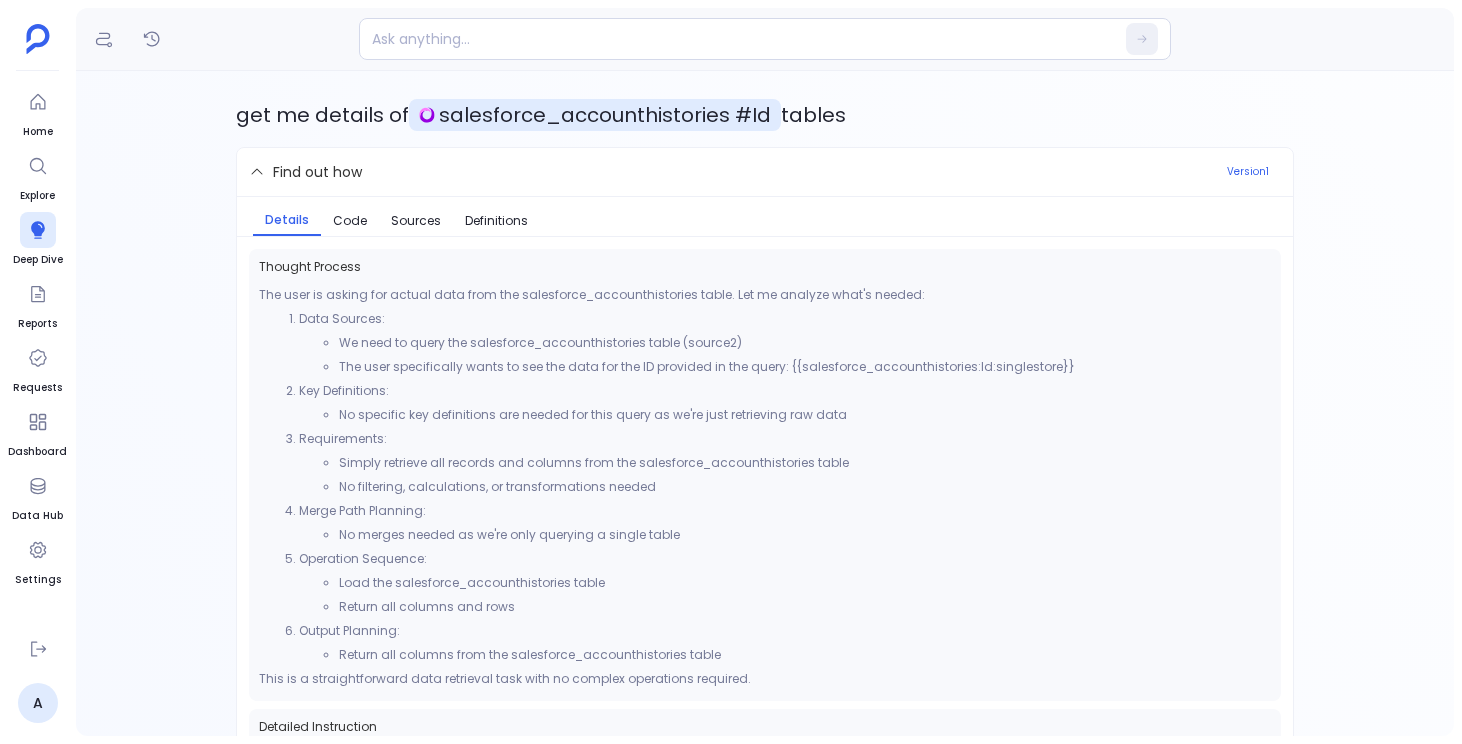 click on "Details Code Sources Definitions" at bounding box center [765, 217] 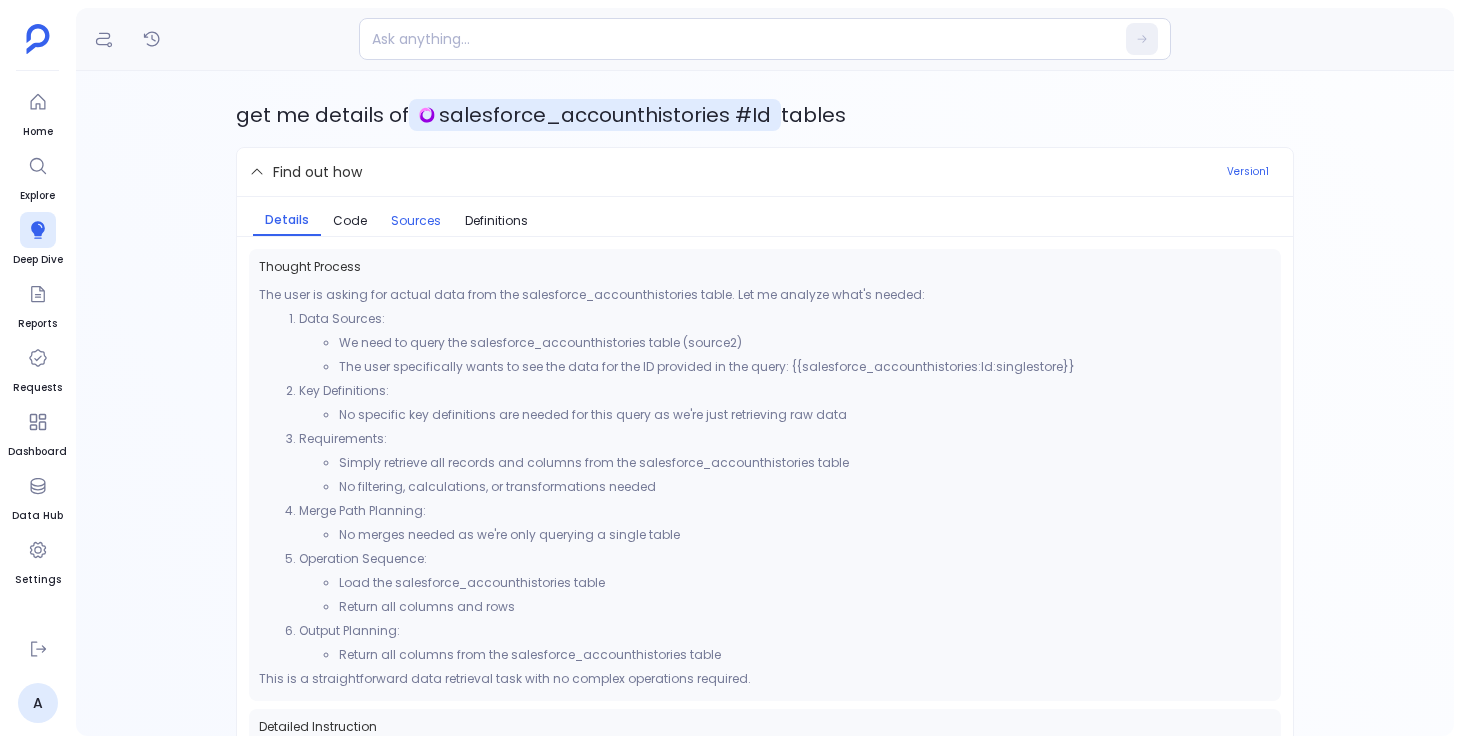 click on "Sources" at bounding box center (416, 221) 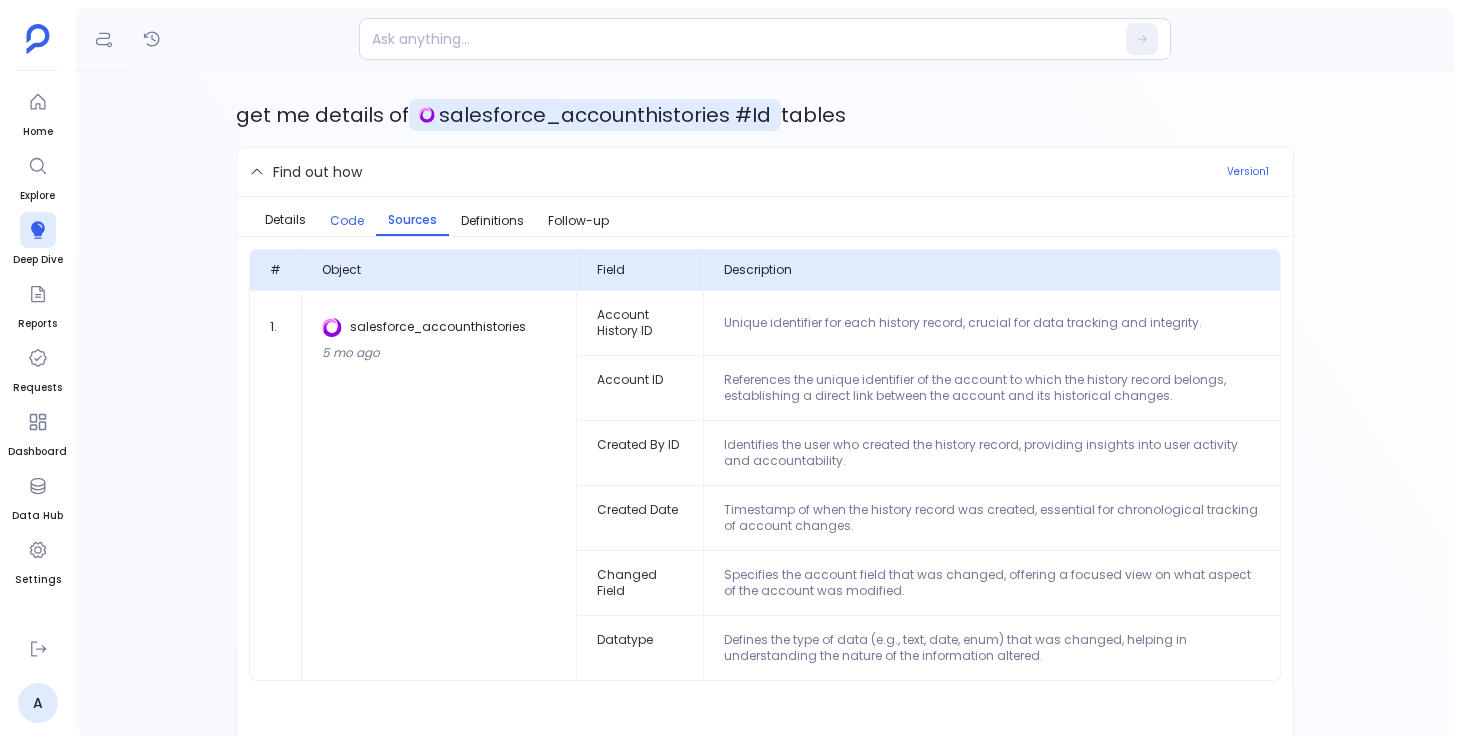 click on "Code" at bounding box center [347, 221] 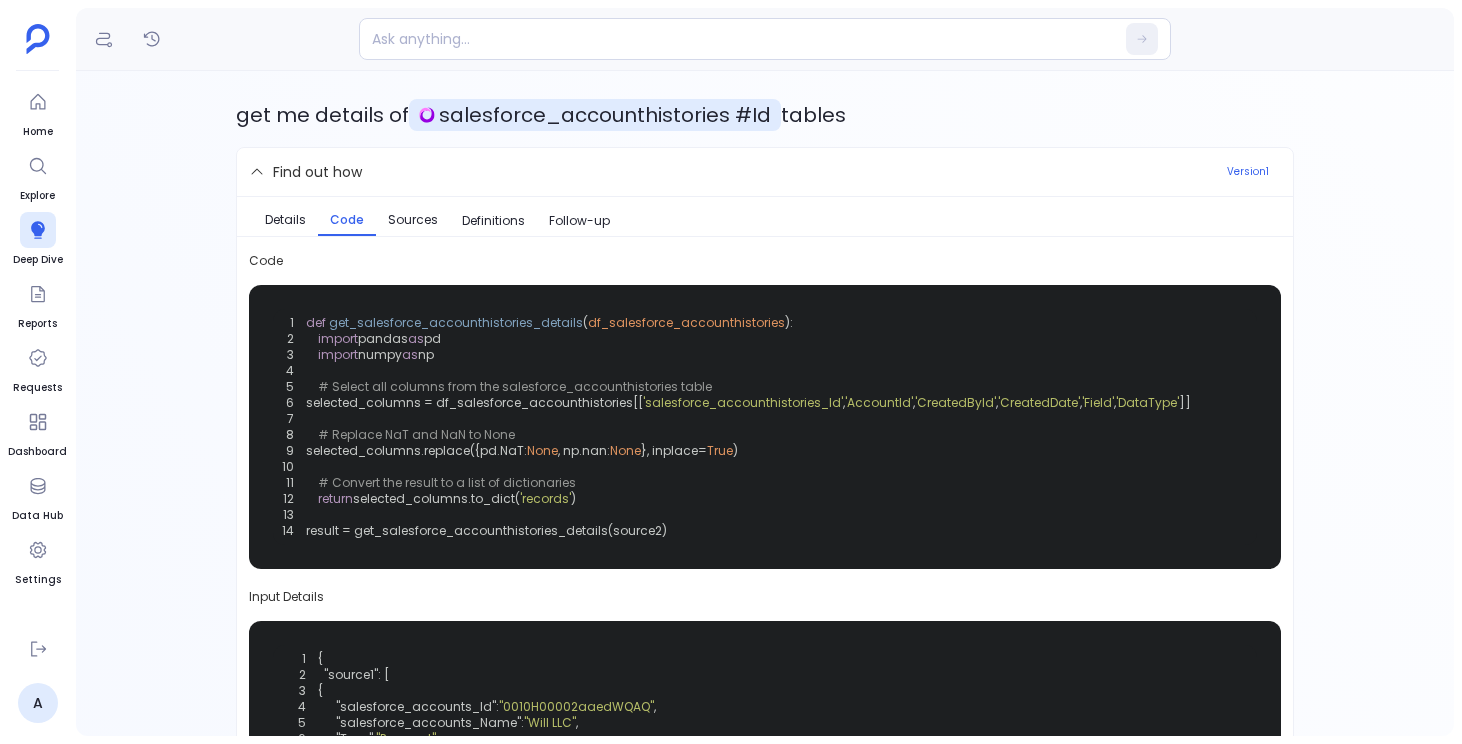 click on "Details Code Sources Definitions Follow-up" at bounding box center [765, 217] 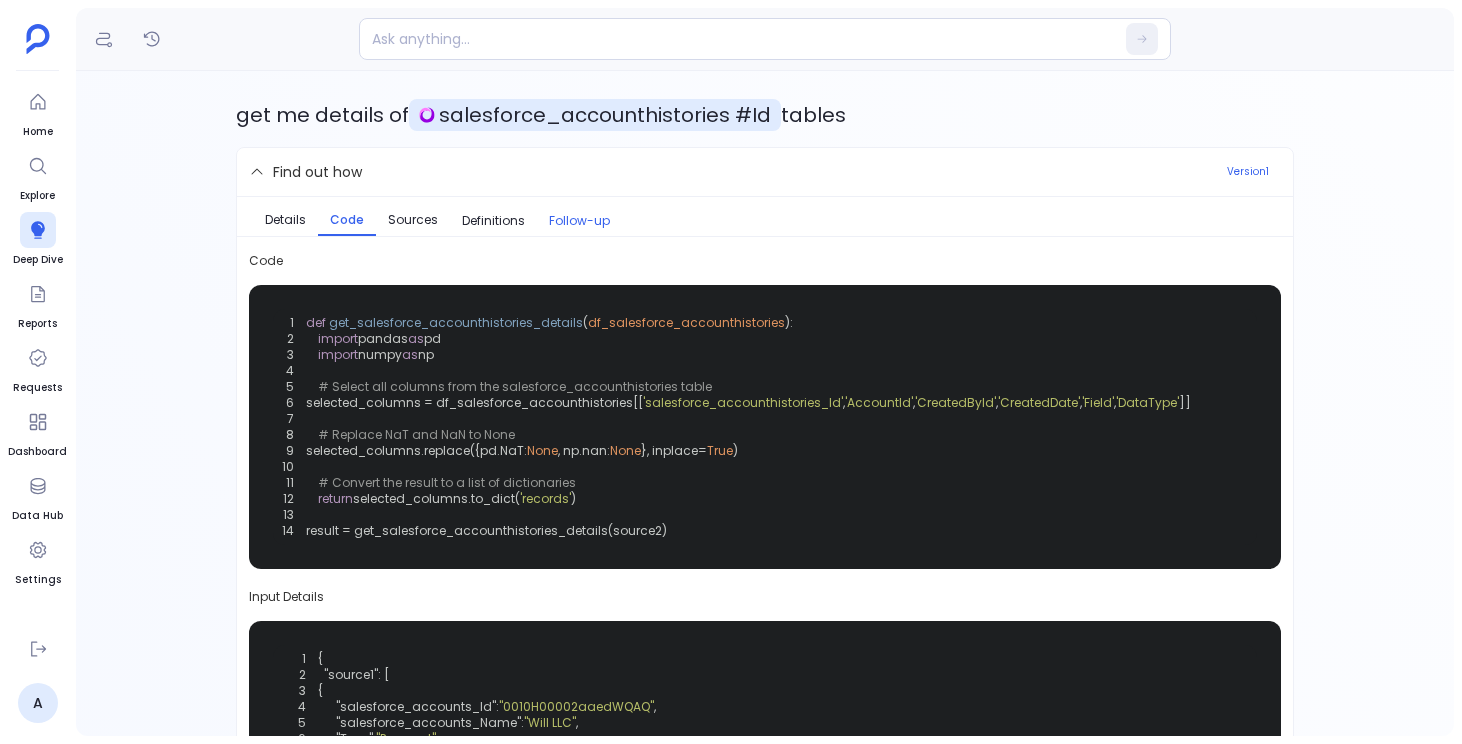 click on "Follow-up" at bounding box center (579, 221) 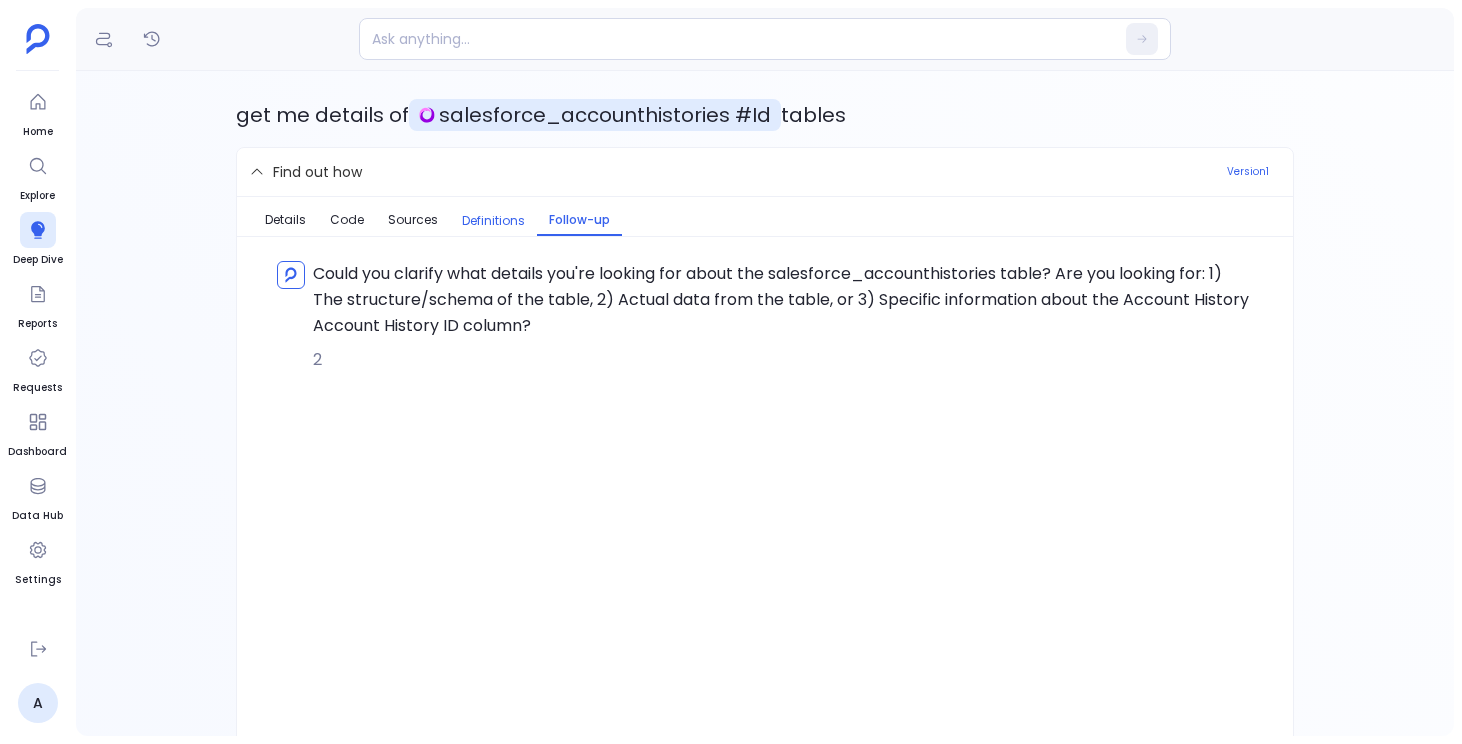 click on "Definitions" at bounding box center [493, 221] 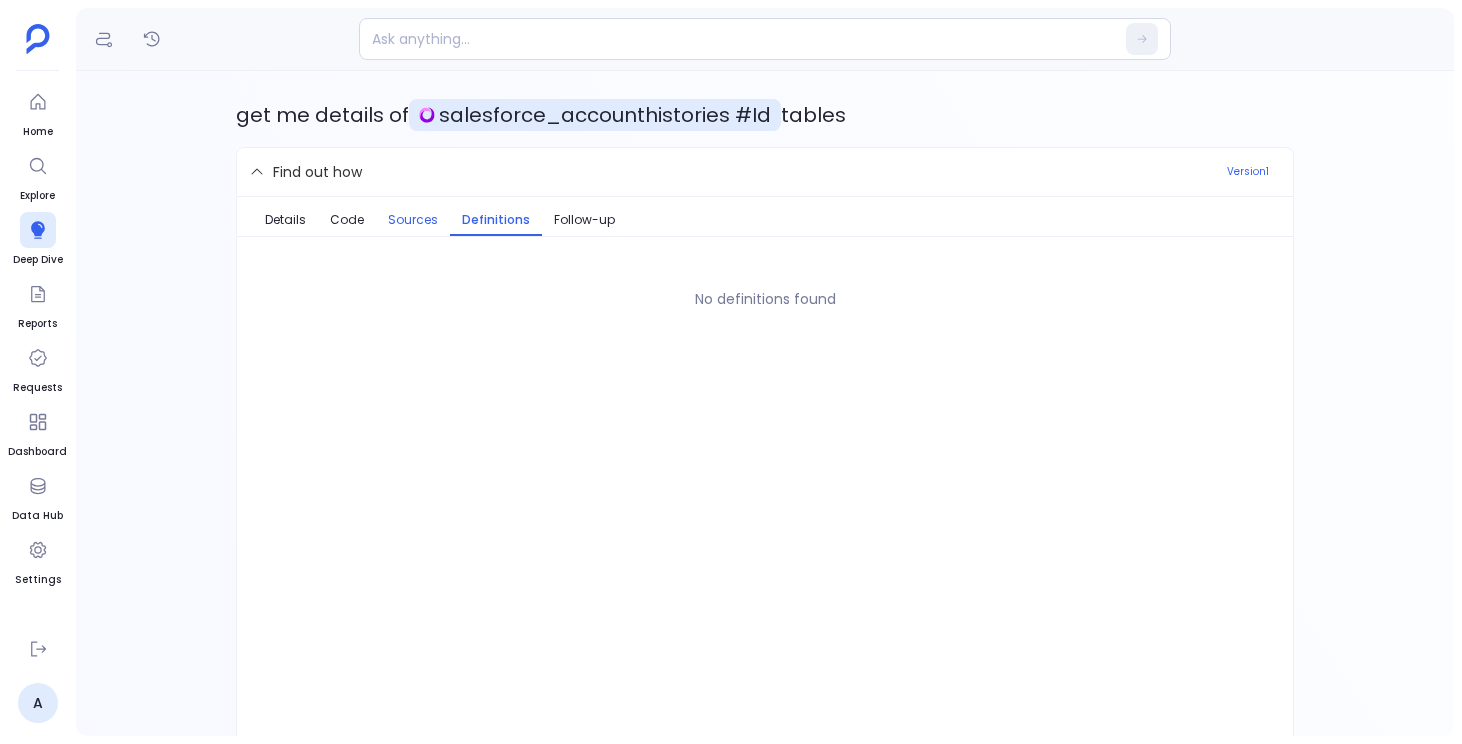 click on "Sources" at bounding box center [413, 220] 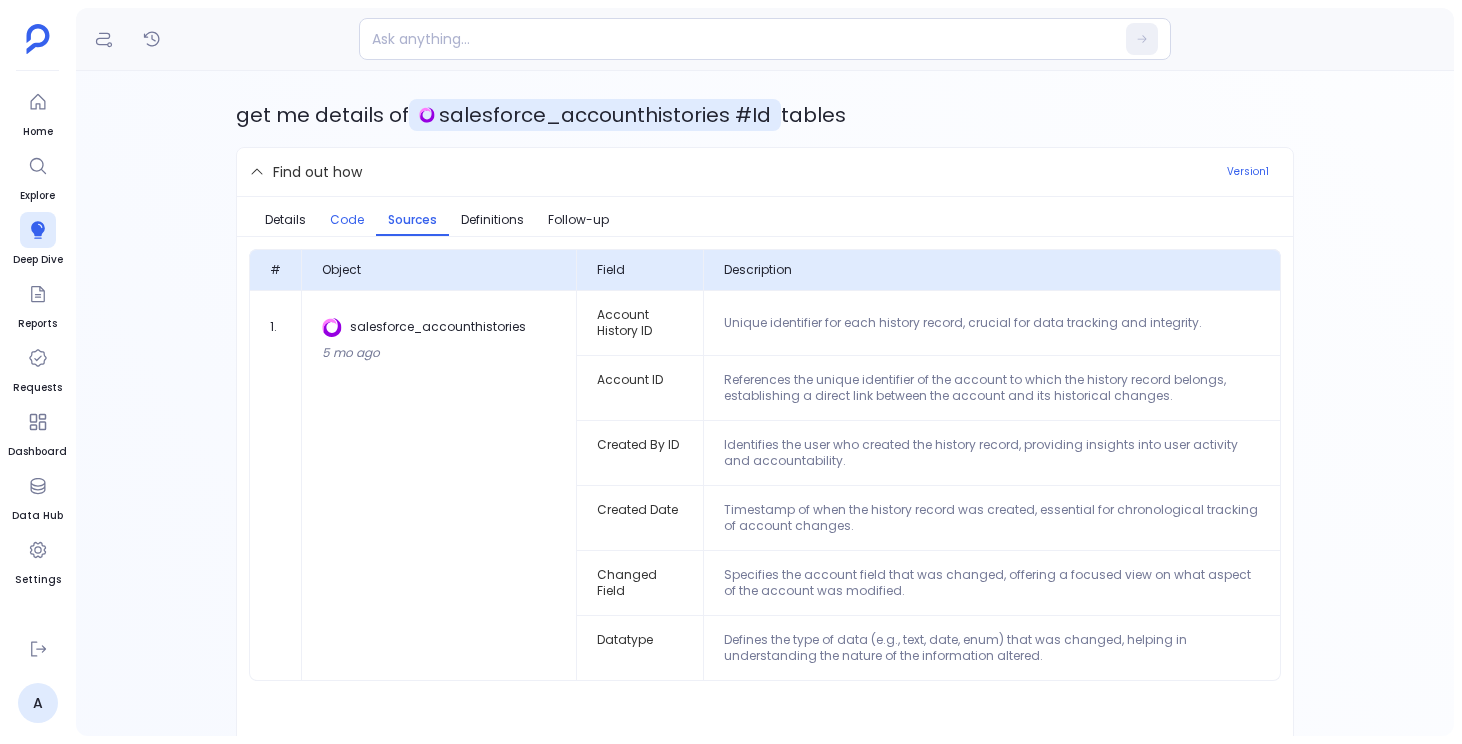 click on "Code" at bounding box center (347, 220) 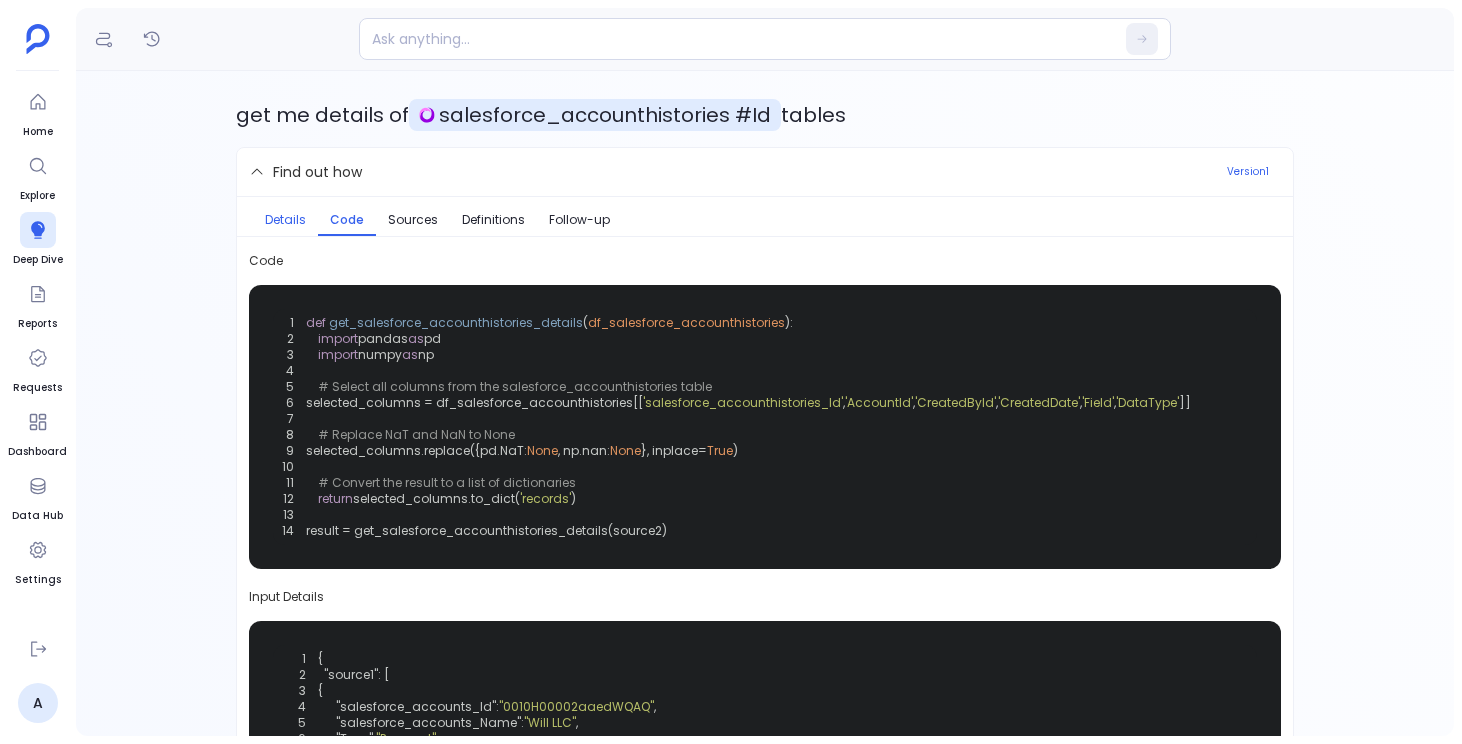 click on "Details" at bounding box center [285, 220] 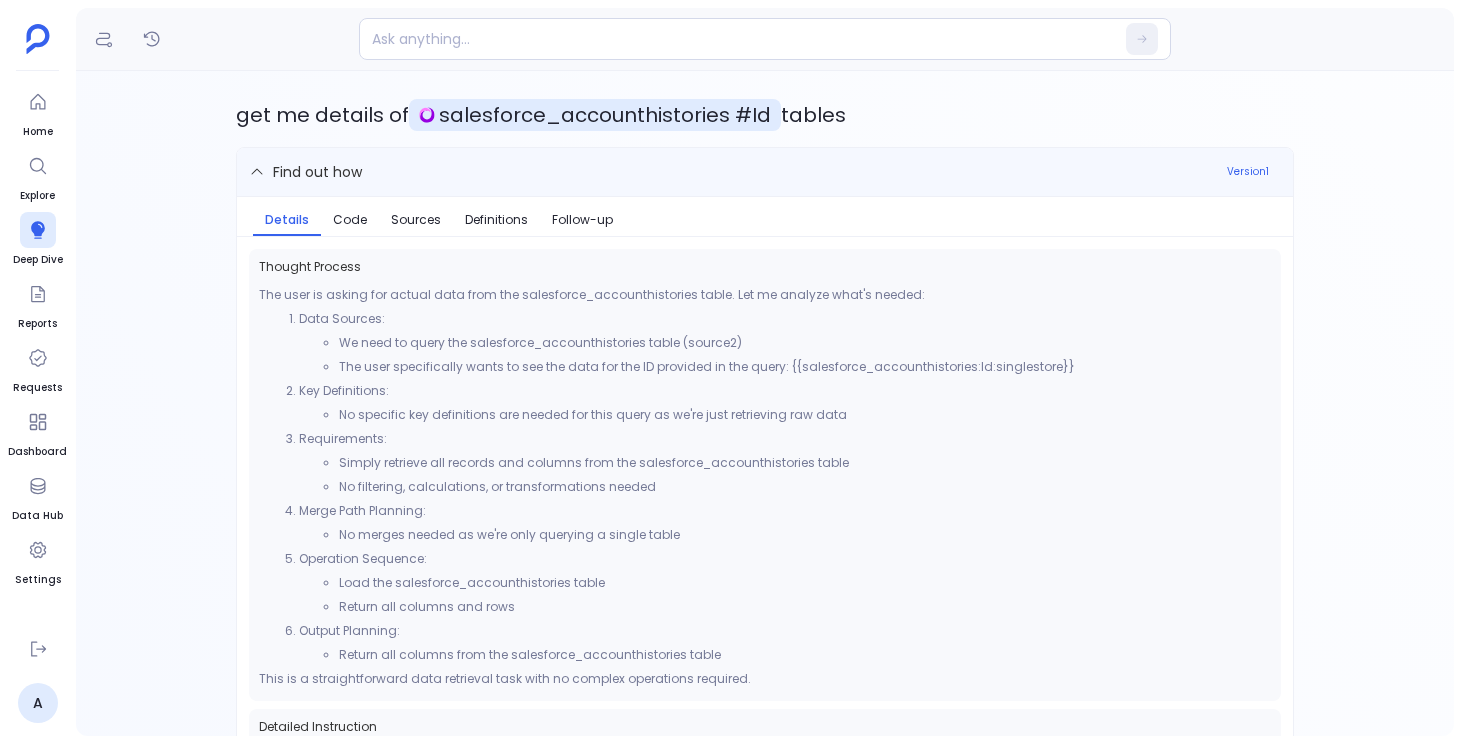 click on "Find out how" at bounding box center (732, 172) 